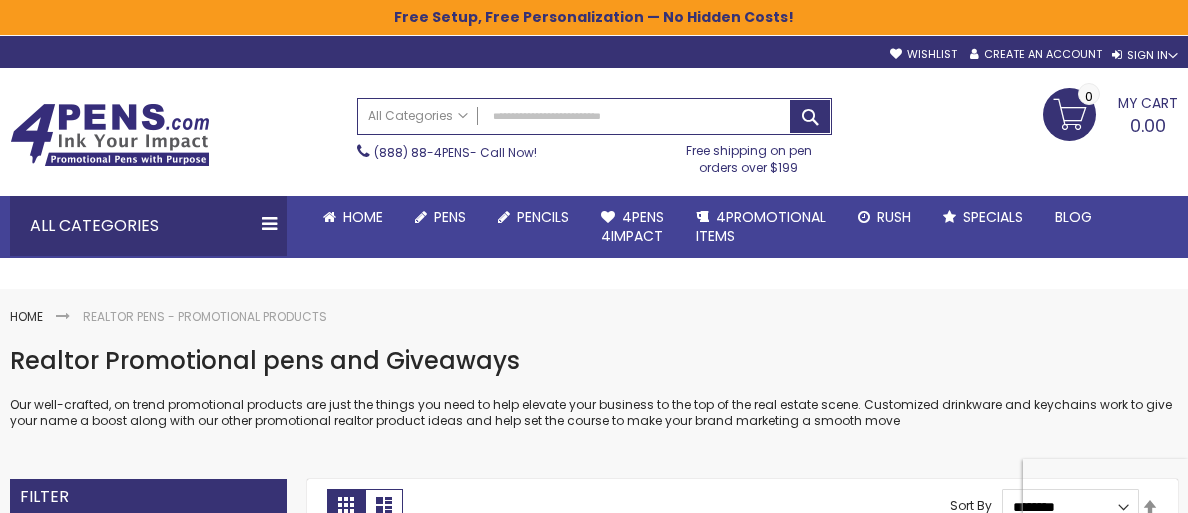scroll, scrollTop: 0, scrollLeft: 0, axis: both 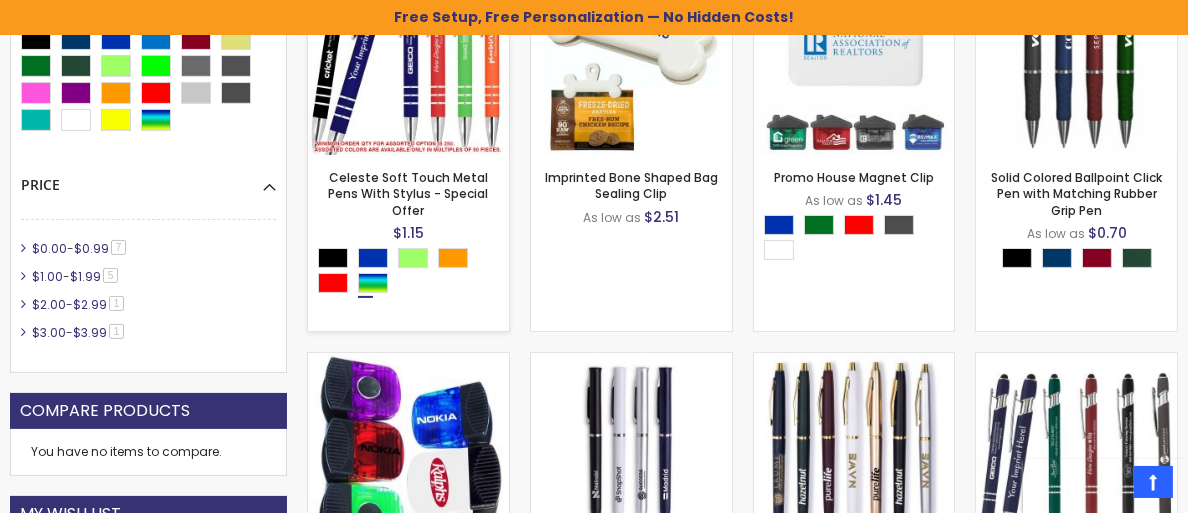 click at bounding box center (413, 273) 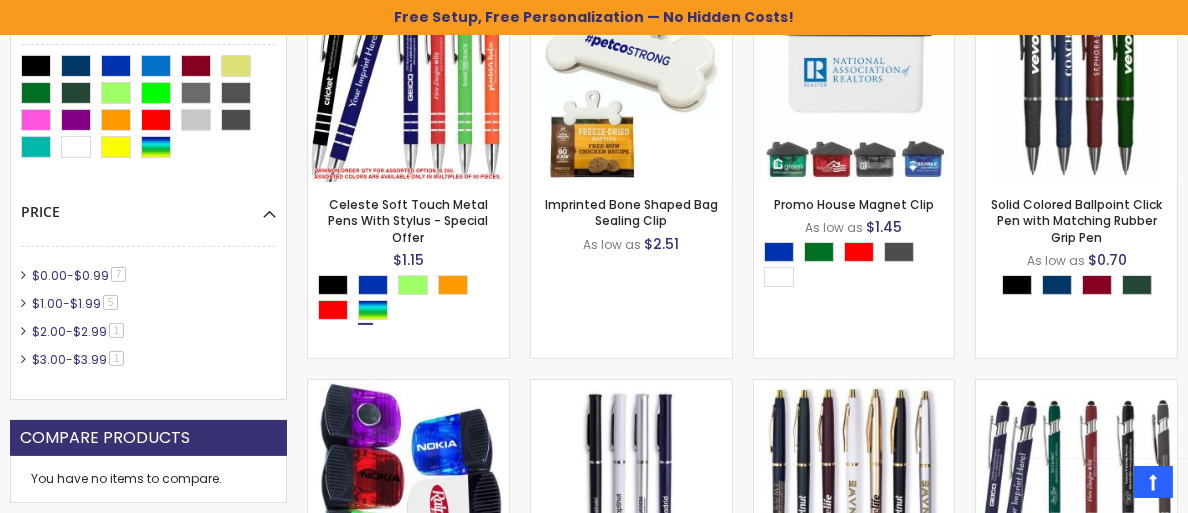 scroll, scrollTop: 500, scrollLeft: 0, axis: vertical 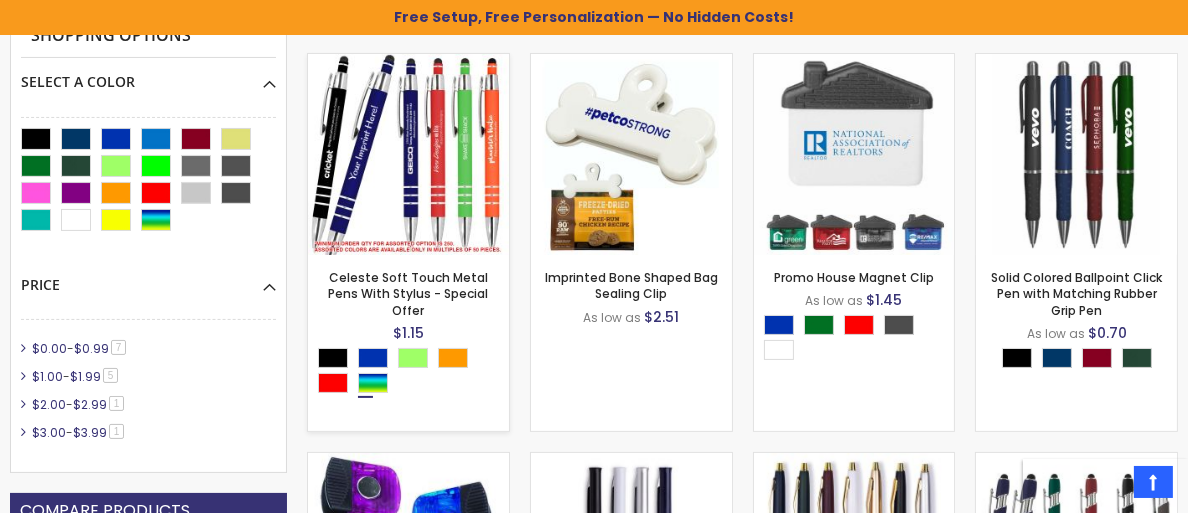 click on "-
**
+
Add to Cart
****" at bounding box center (408, 222) 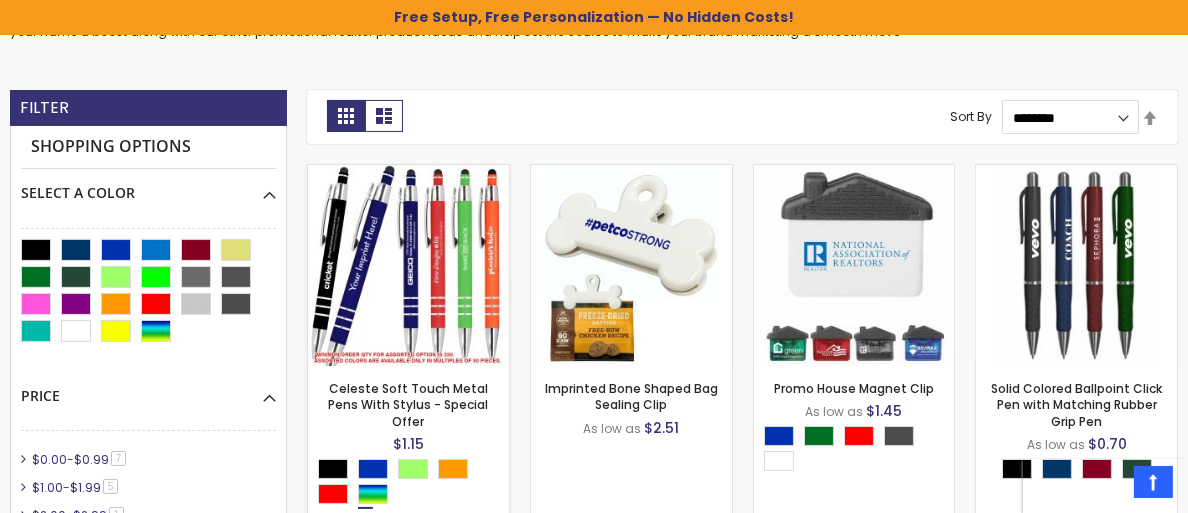 scroll, scrollTop: 300, scrollLeft: 0, axis: vertical 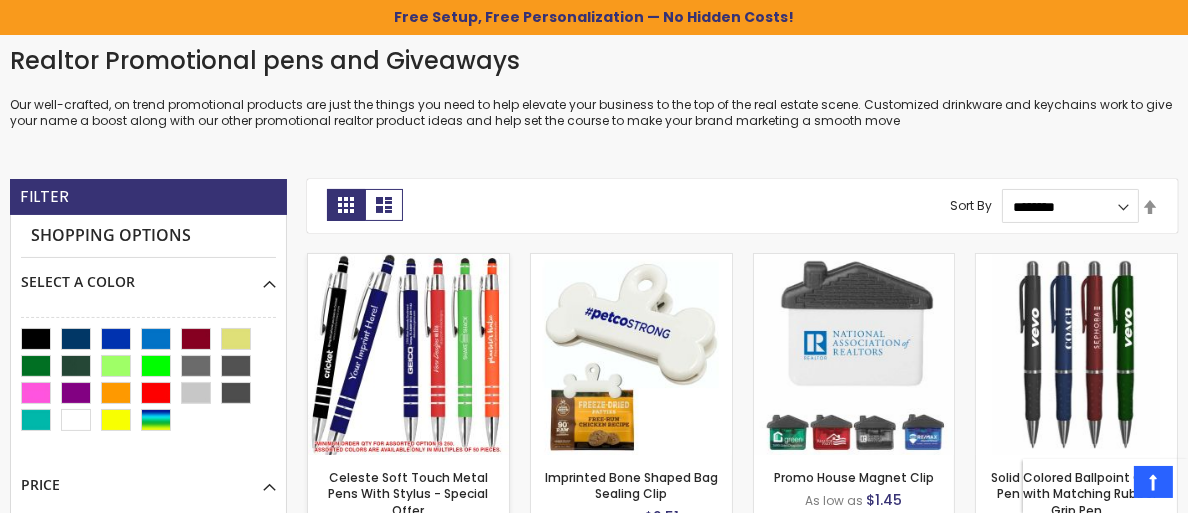 click at bounding box center (408, 354) 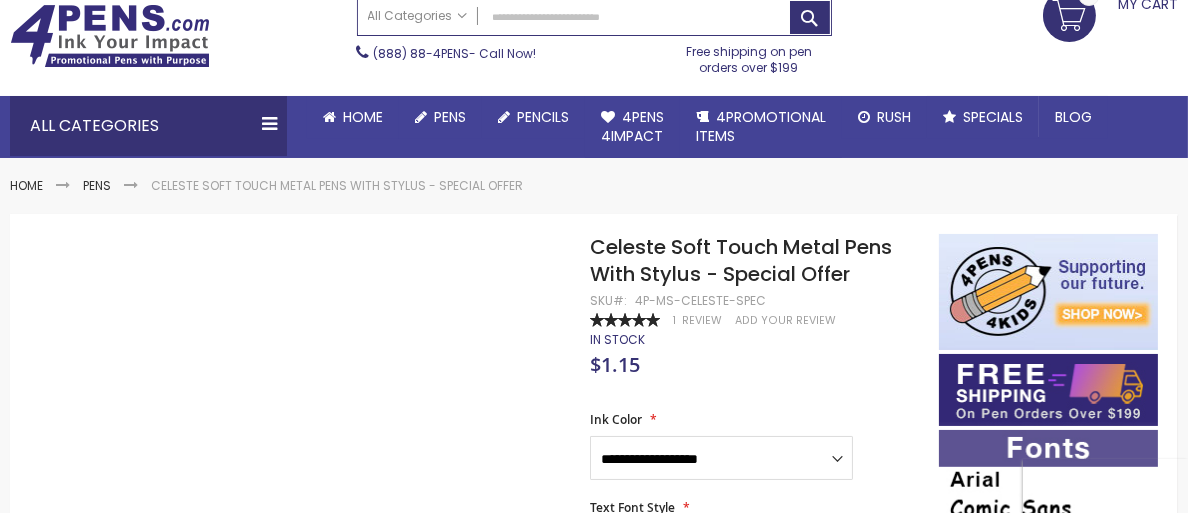 scroll, scrollTop: 98, scrollLeft: 0, axis: vertical 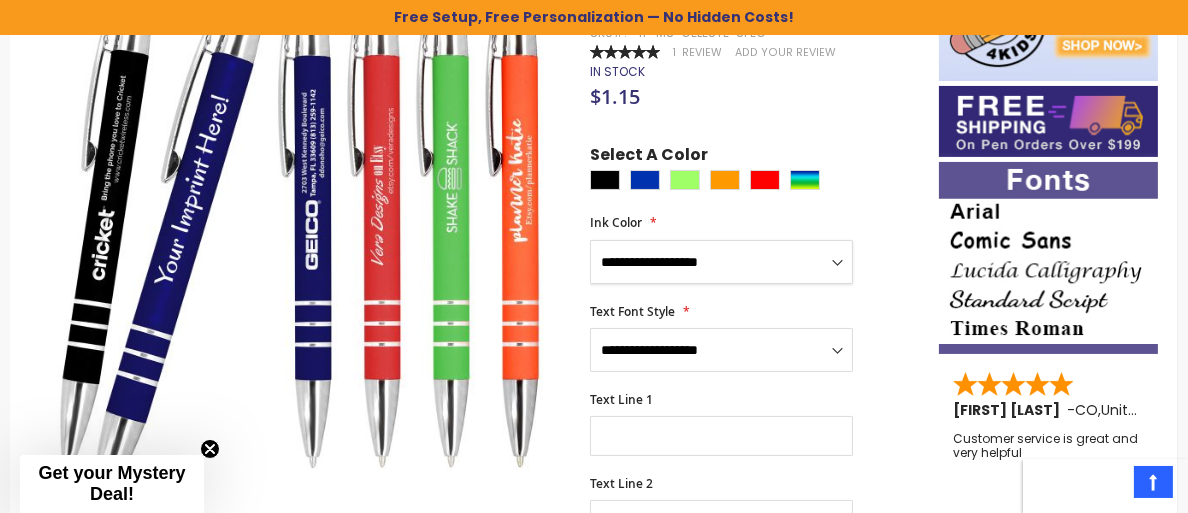 click on "**********" at bounding box center [721, 262] 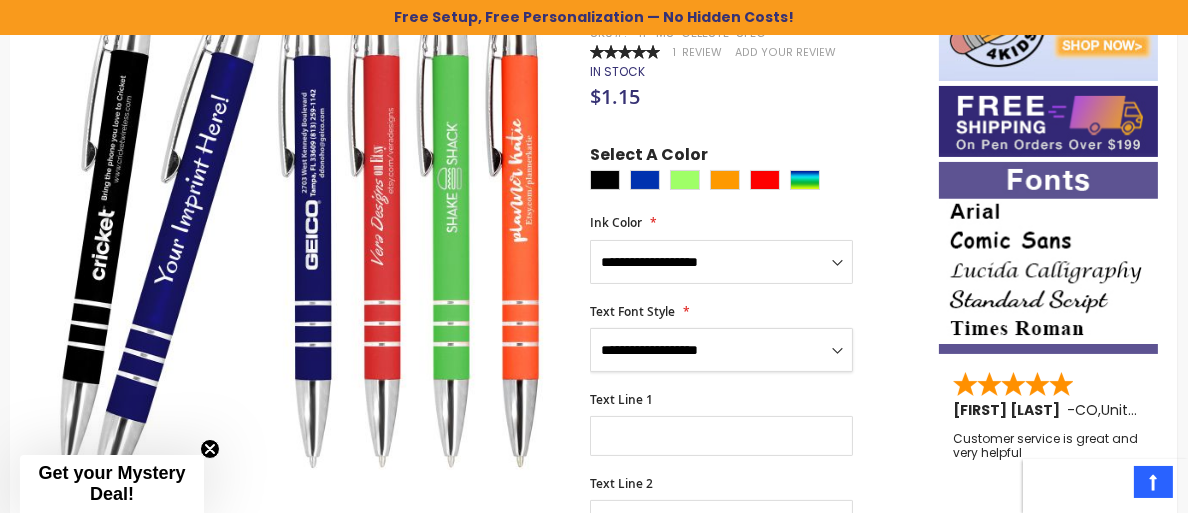click on "**********" at bounding box center [721, 350] 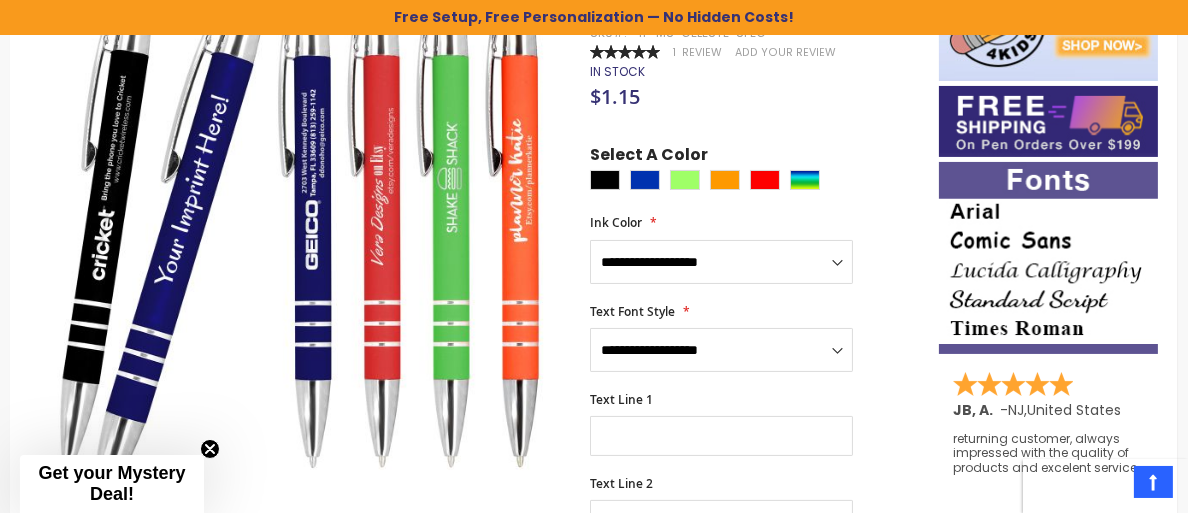 click on "**********" at bounding box center [754, 249] 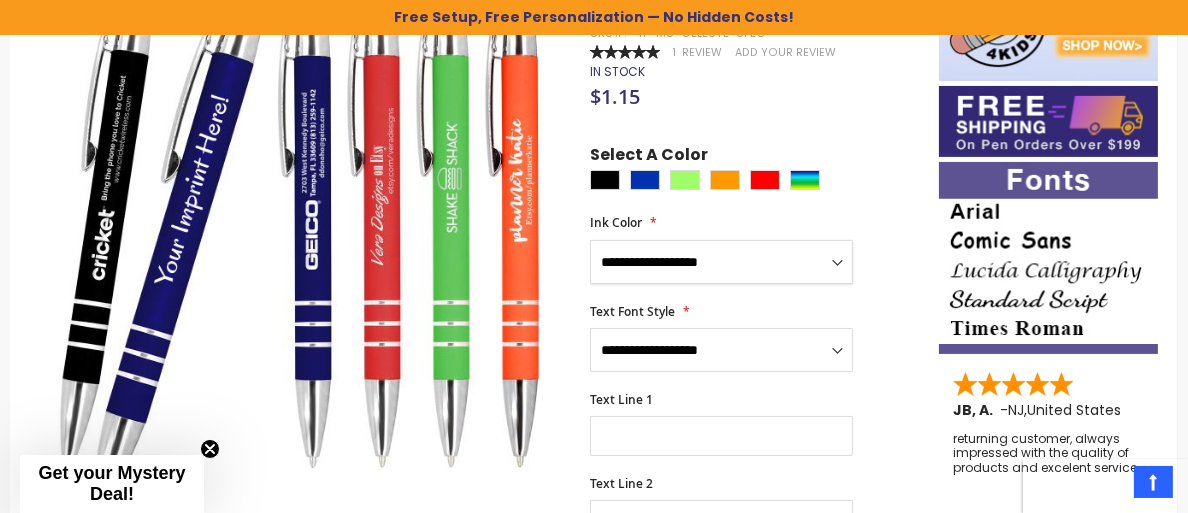 click on "**********" at bounding box center (721, 262) 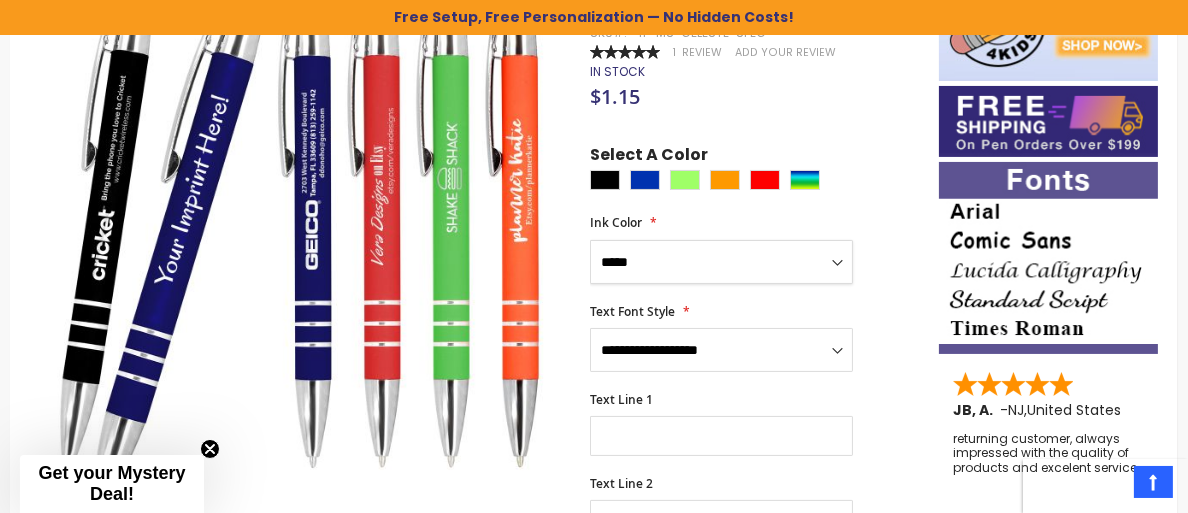 click on "**********" at bounding box center (721, 262) 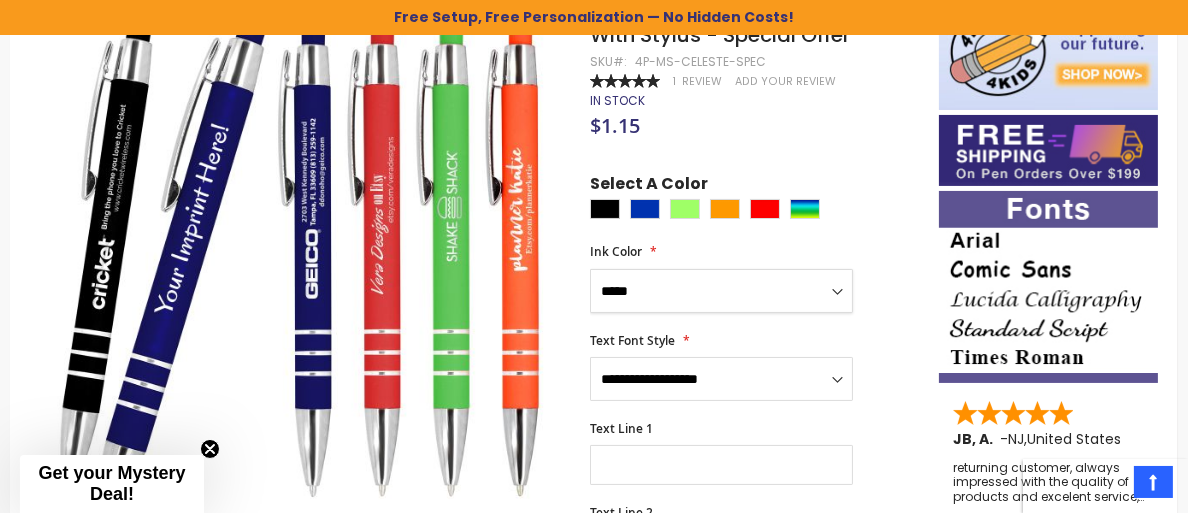 scroll, scrollTop: 399, scrollLeft: 0, axis: vertical 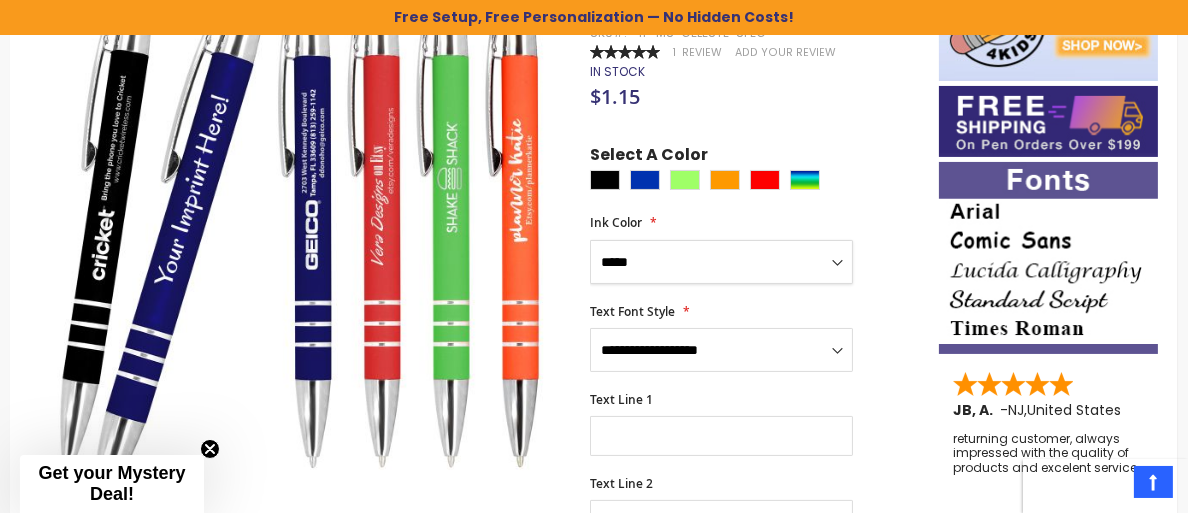 click on "**********" at bounding box center (721, 262) 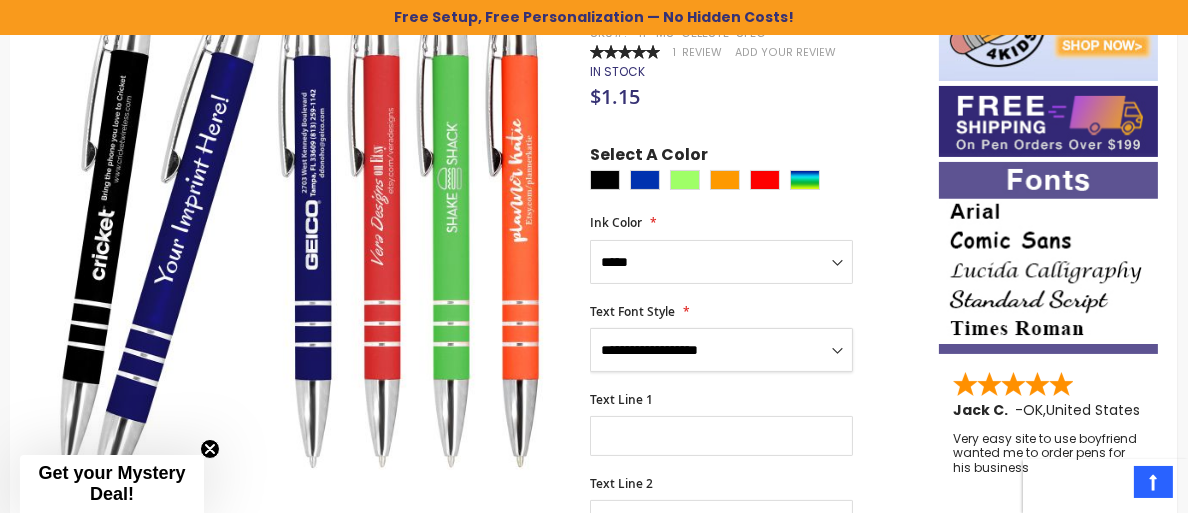 click on "**********" at bounding box center [721, 350] 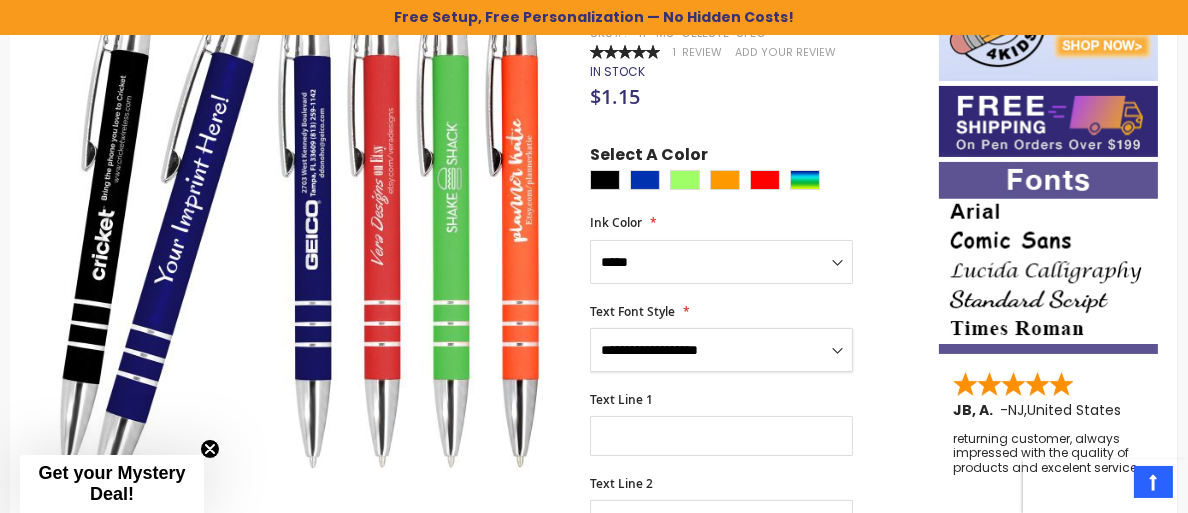 select on "****" 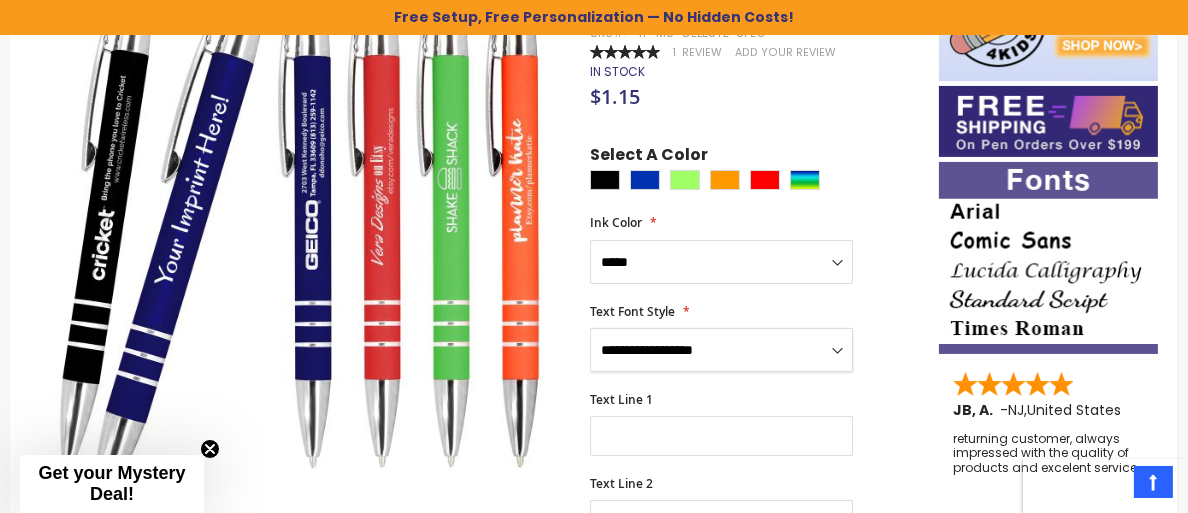 click on "**********" at bounding box center (721, 350) 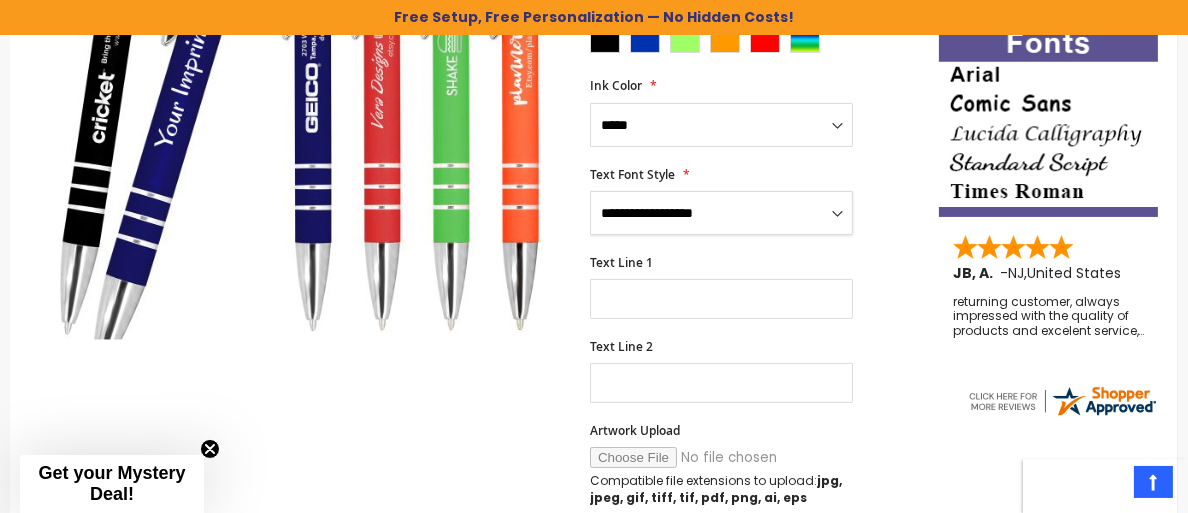scroll, scrollTop: 599, scrollLeft: 0, axis: vertical 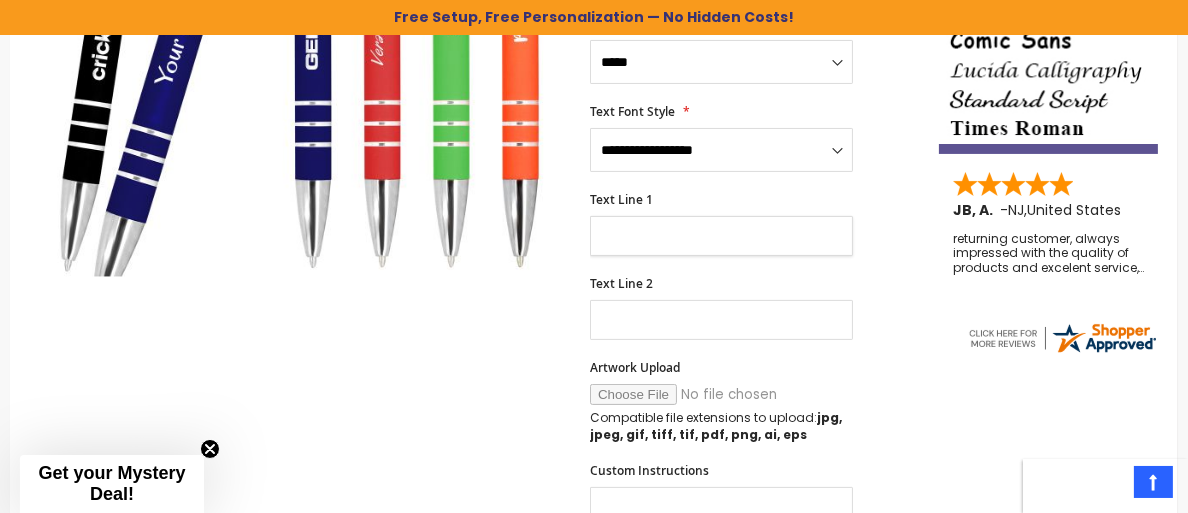 click on "Text Line 1" at bounding box center [721, 236] 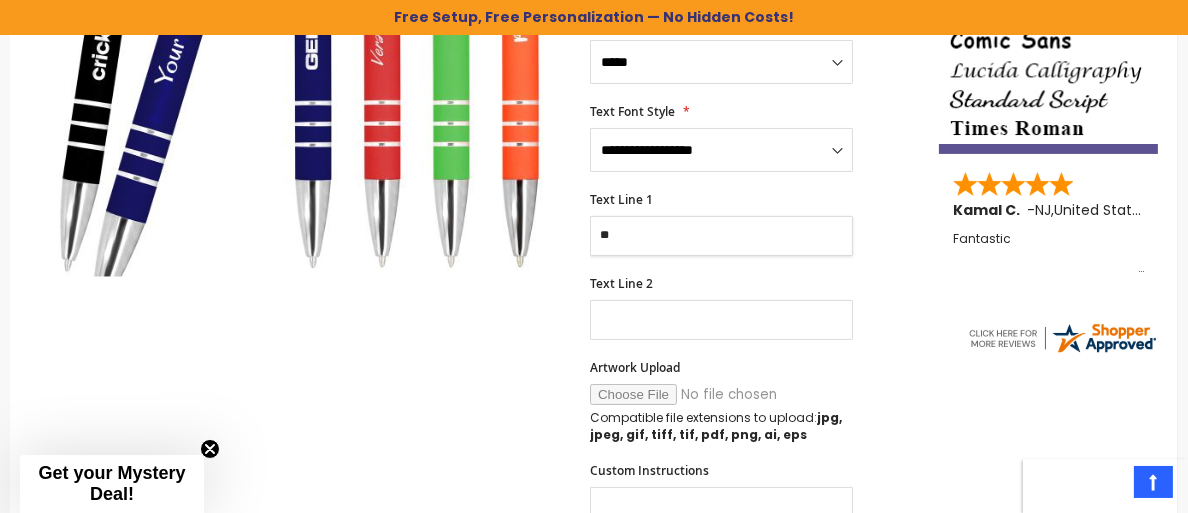 type on "*" 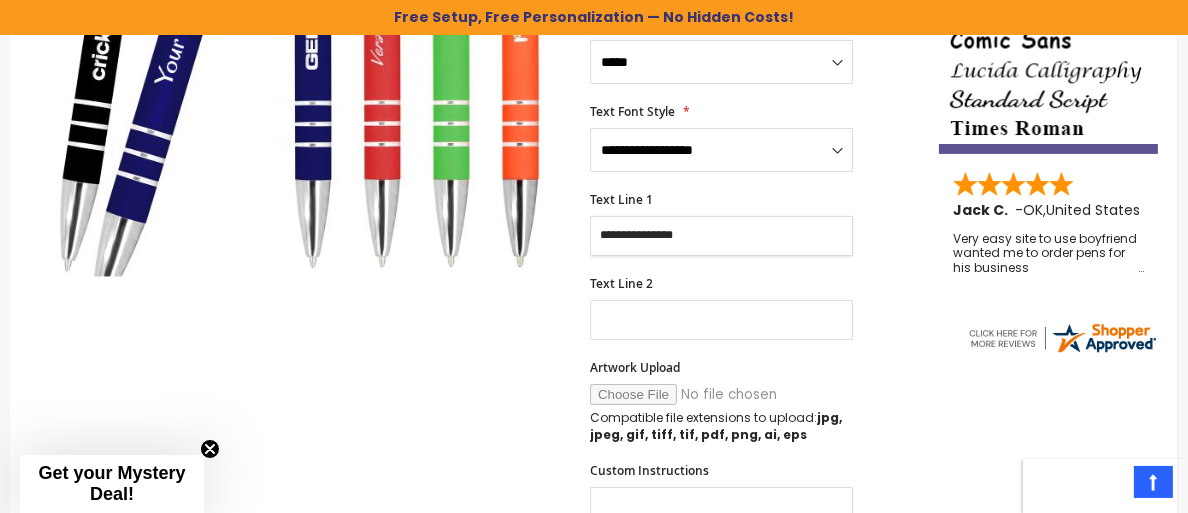paste on "*********" 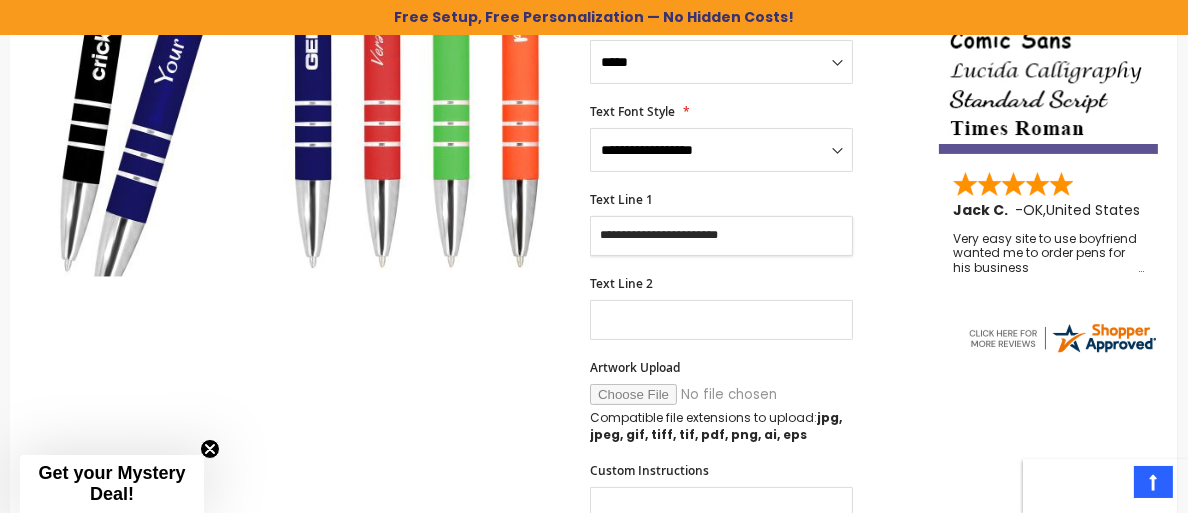 type on "**********" 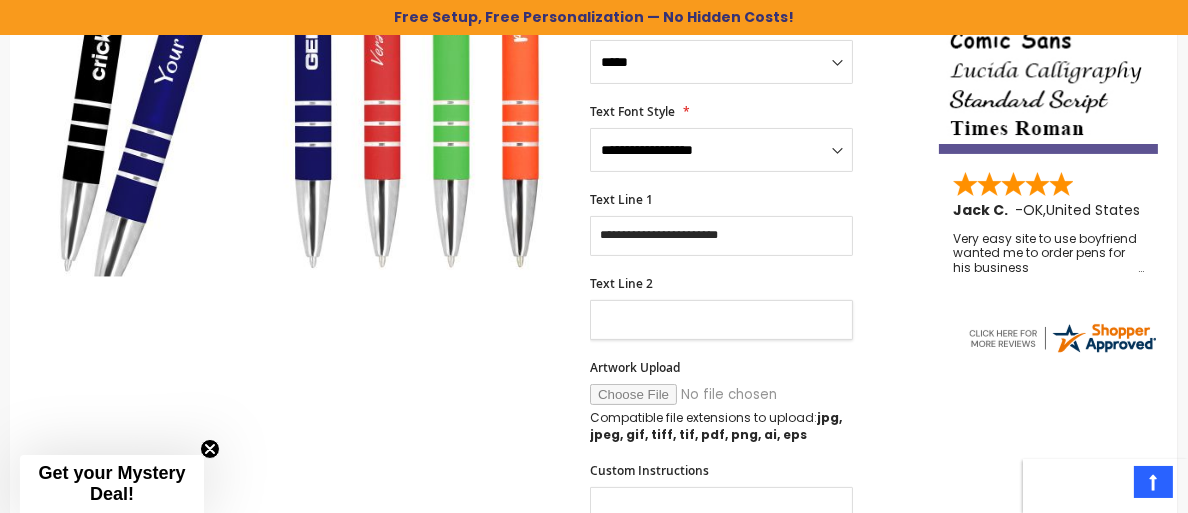 click on "Text Line 2" at bounding box center [721, 320] 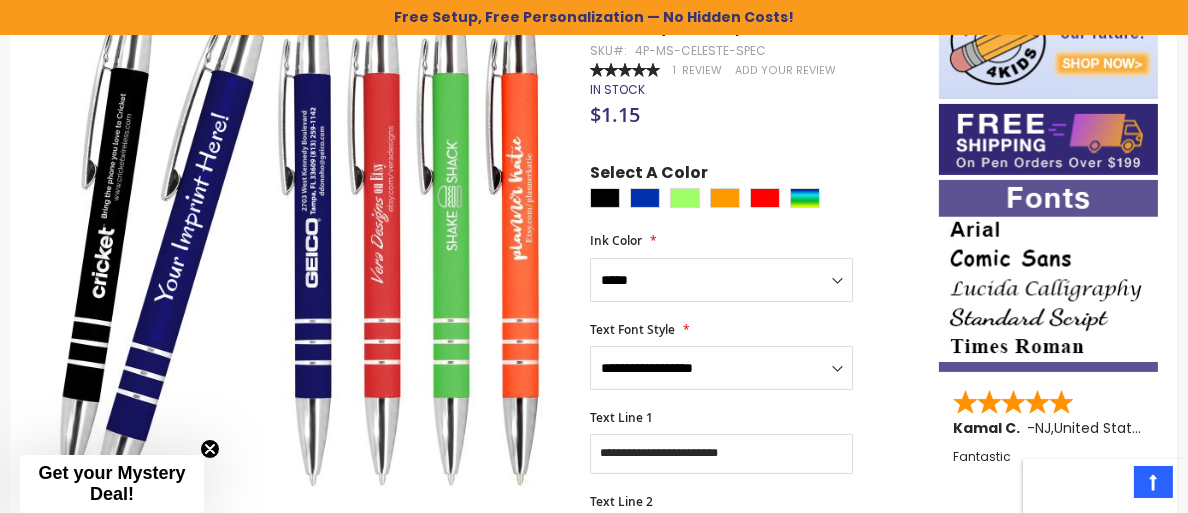 scroll, scrollTop: 399, scrollLeft: 0, axis: vertical 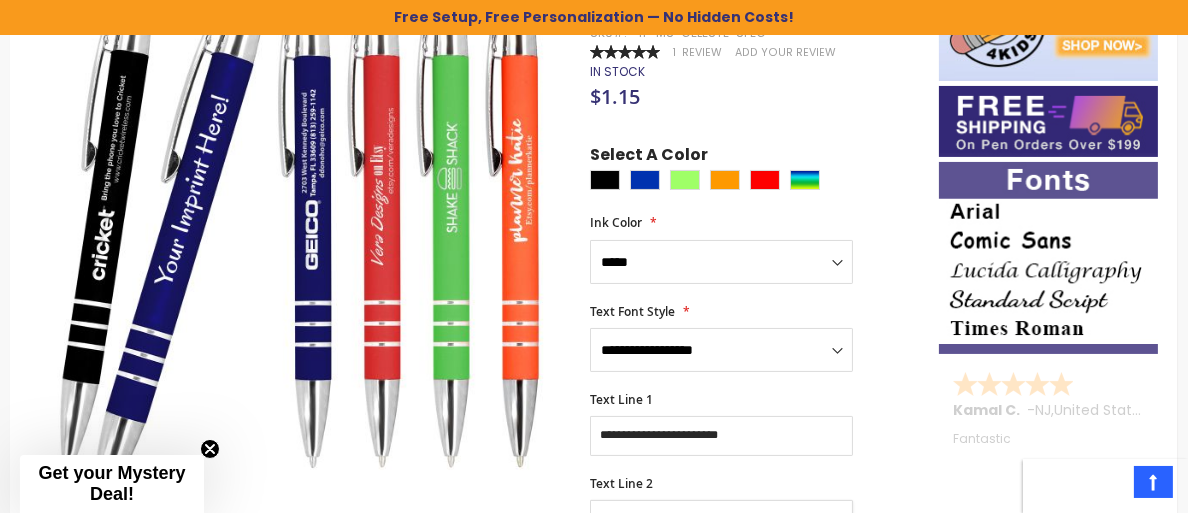 type on "**********" 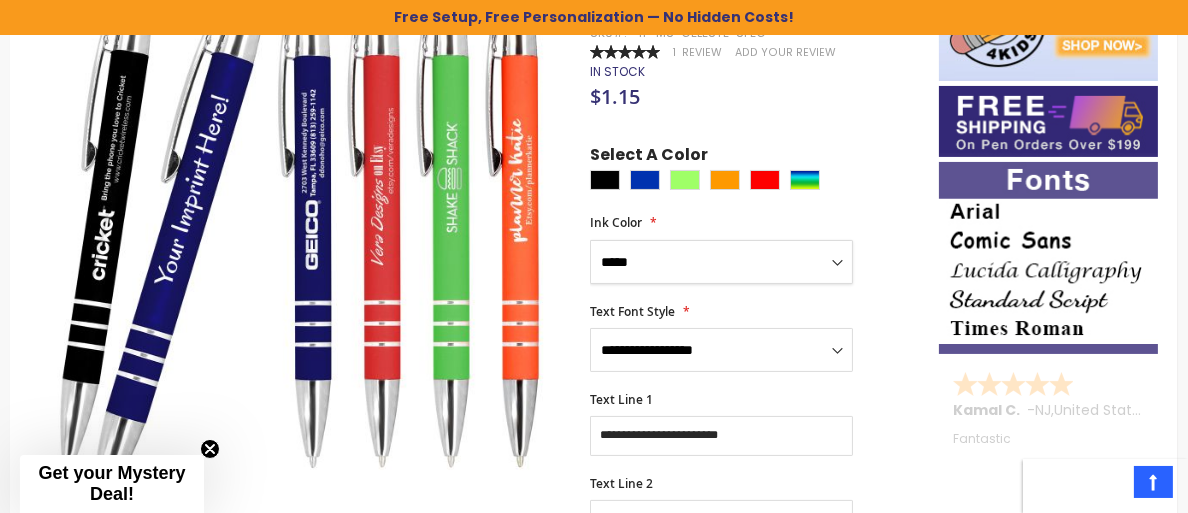 click on "**********" at bounding box center [721, 262] 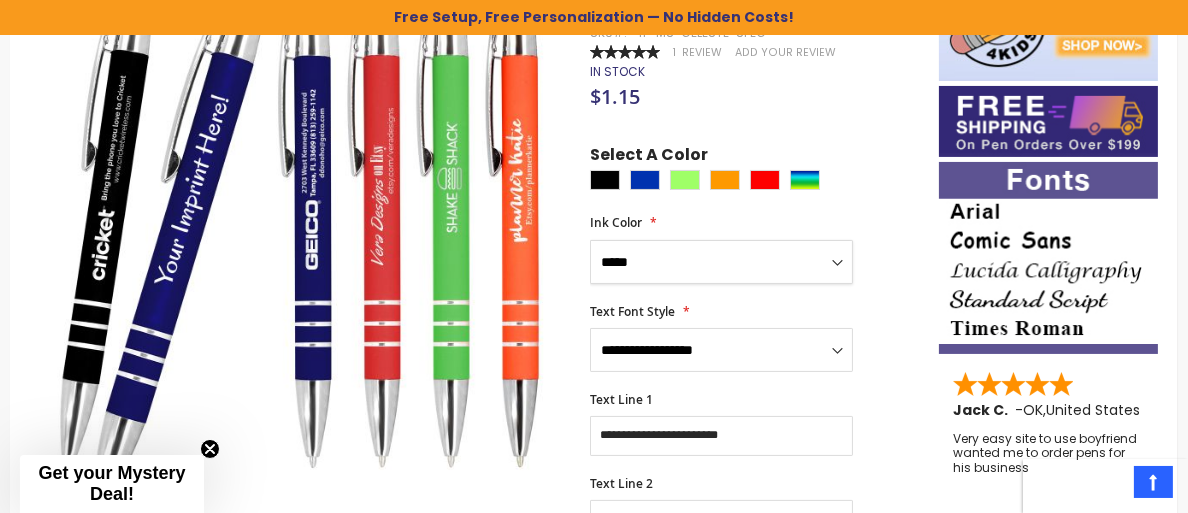 click on "**********" at bounding box center (721, 262) 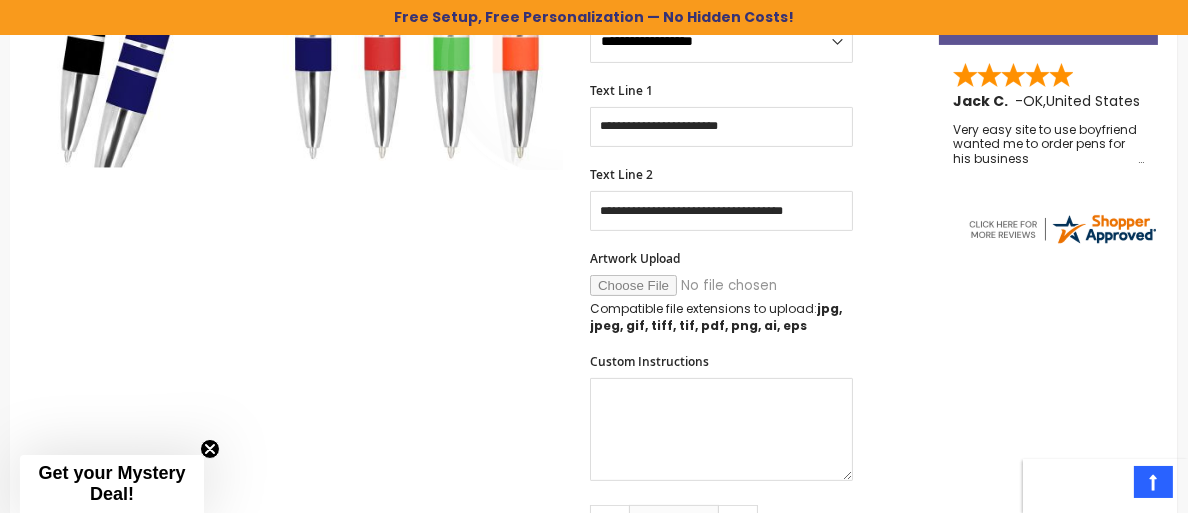 scroll, scrollTop: 799, scrollLeft: 0, axis: vertical 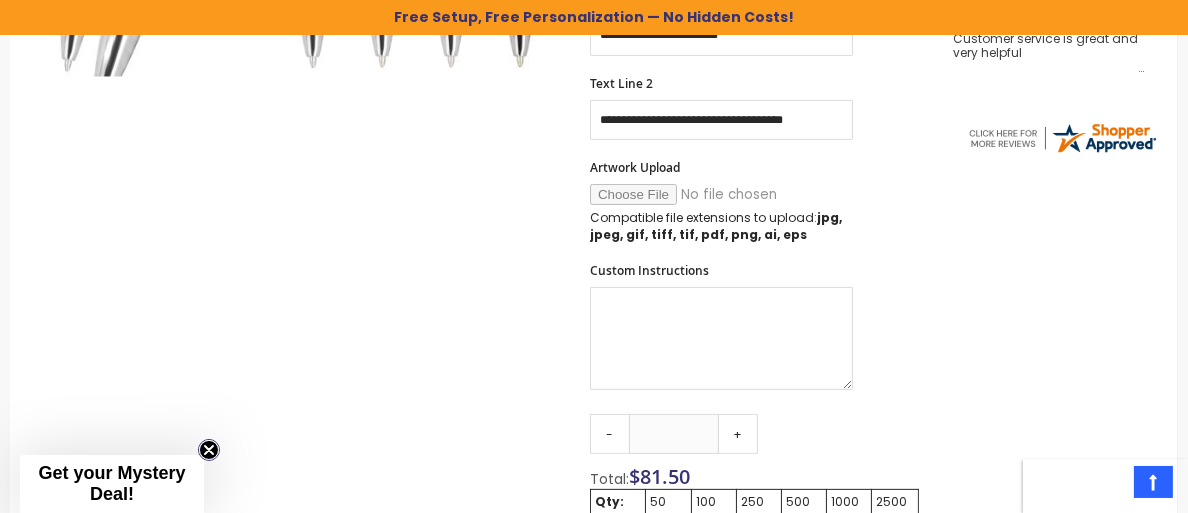 click 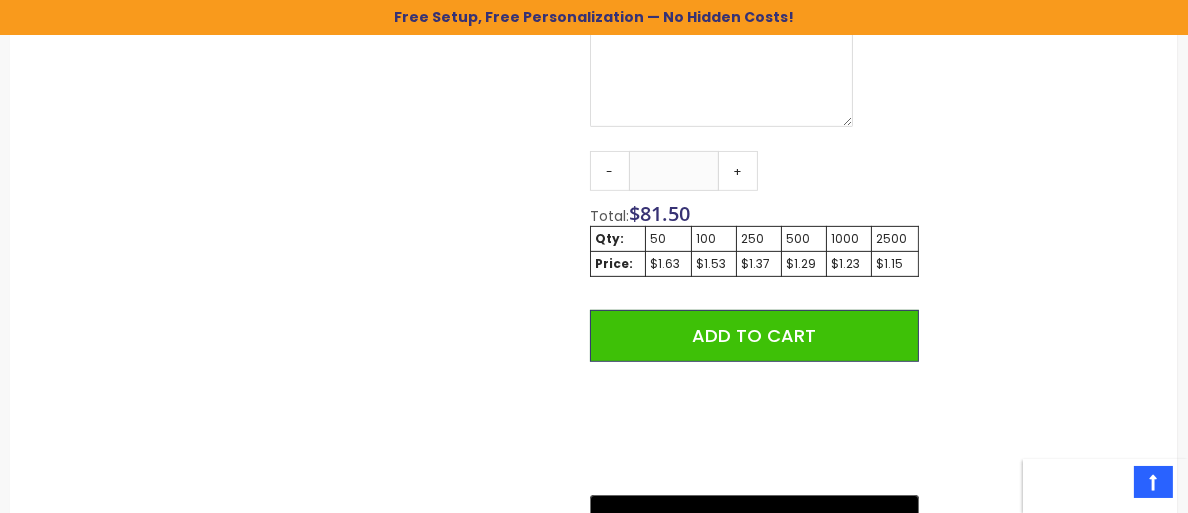 scroll, scrollTop: 1000, scrollLeft: 0, axis: vertical 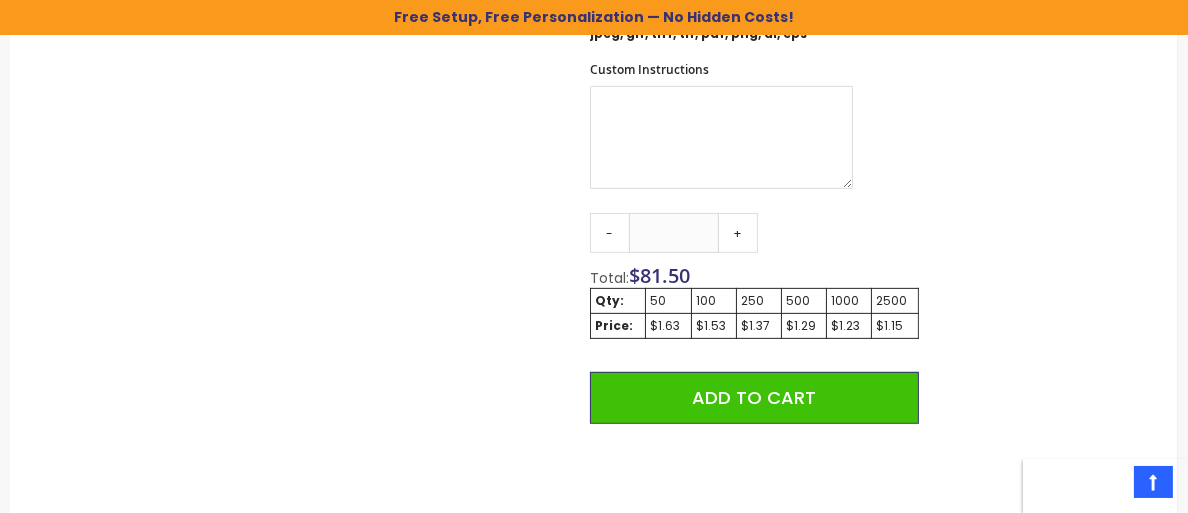 click on "$1.53" at bounding box center (714, 326) 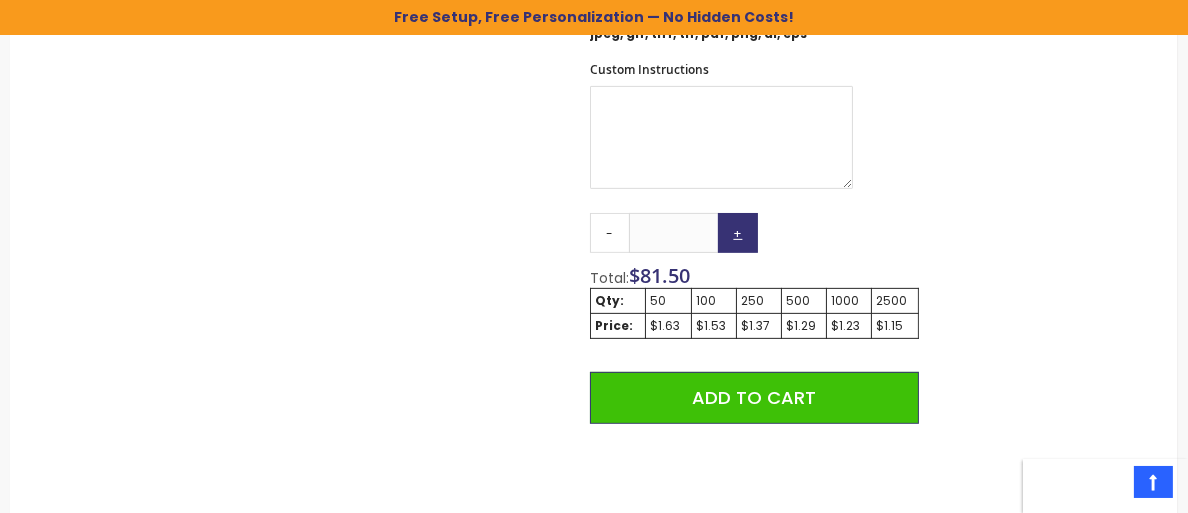 click on "+" at bounding box center (738, 233) 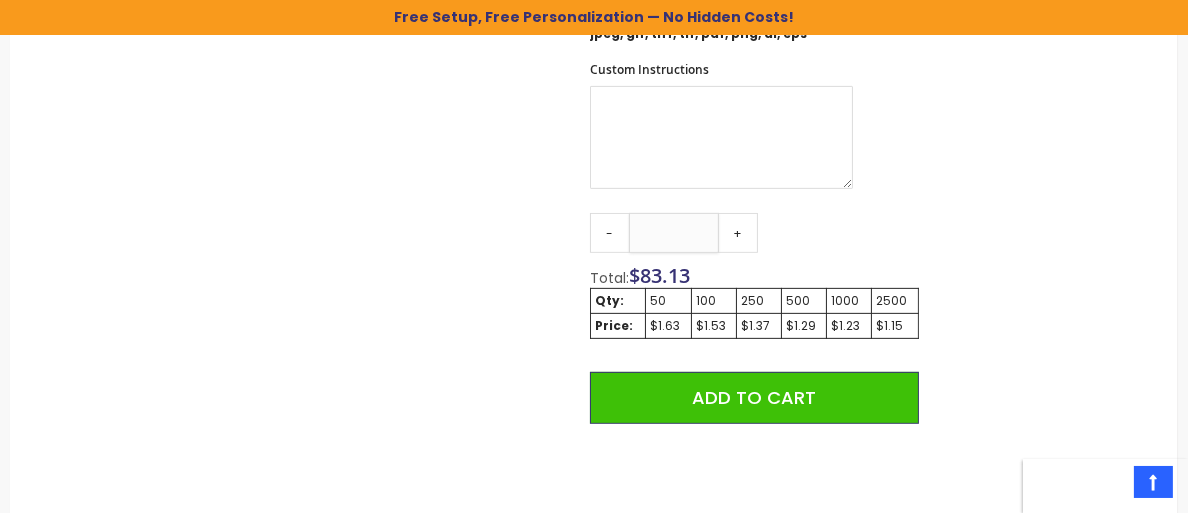 drag, startPoint x: 699, startPoint y: 229, endPoint x: 531, endPoint y: 249, distance: 169.1863 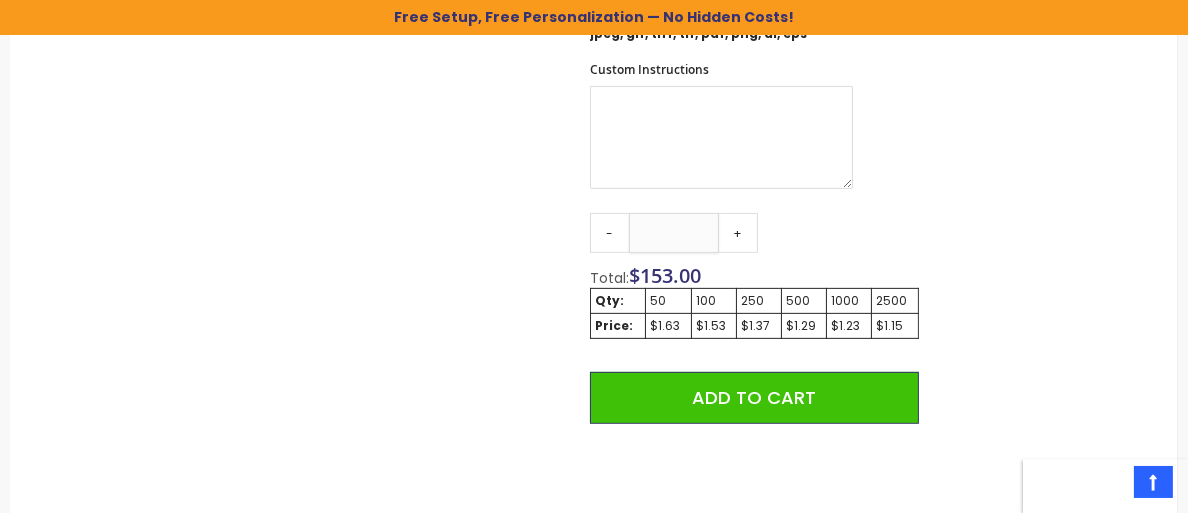 click on "Add to Cart" at bounding box center [754, 398] 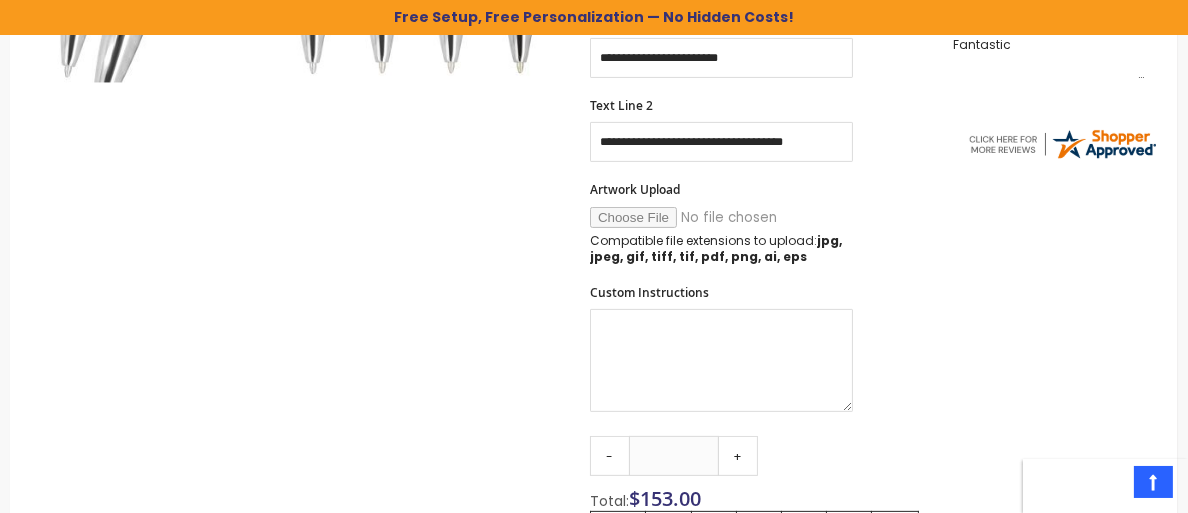 scroll, scrollTop: 885, scrollLeft: 0, axis: vertical 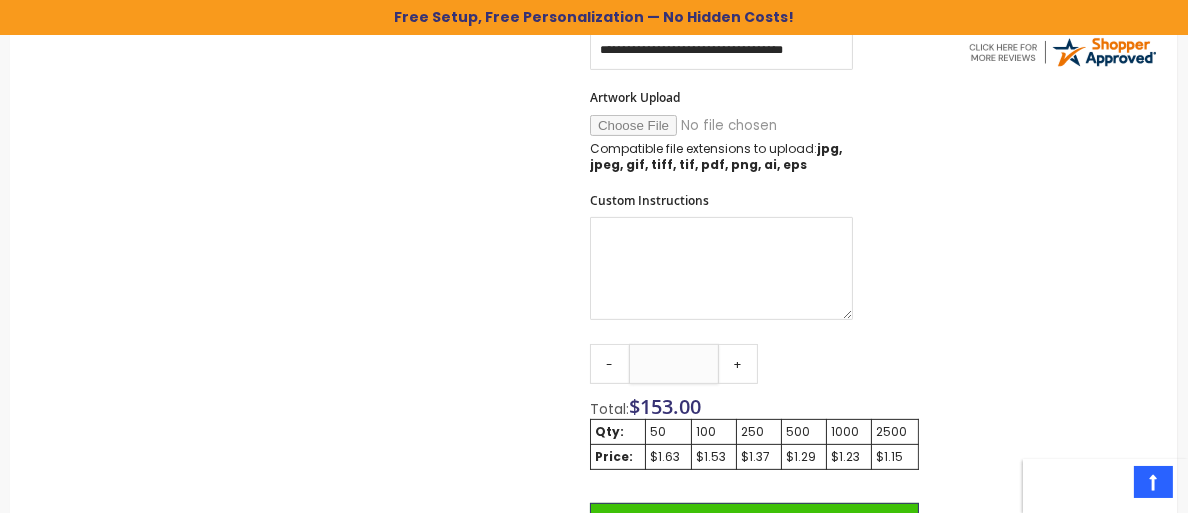 drag, startPoint x: 703, startPoint y: 361, endPoint x: 650, endPoint y: 354, distance: 53.460266 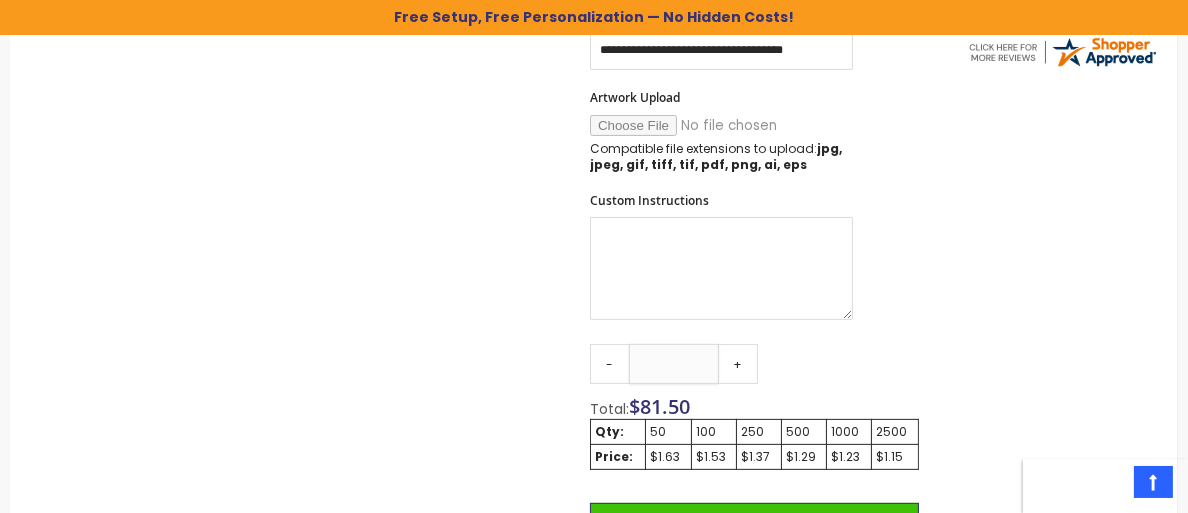type on "**" 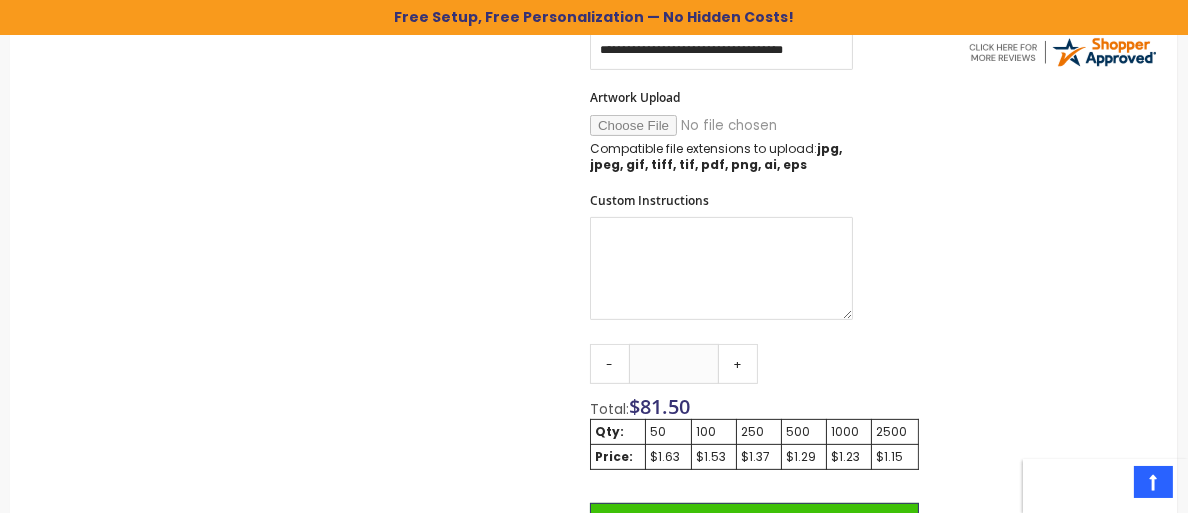 click on "Qty
-
**
+
Total:  $ 81.50
Qty:
50
100
250
500
1000
2500
Price:
$1.63
$1.53
$1.37
$1.29
$1.23
$1.15
Add to Cart
@import url(//fonts.googleapis.com/css?family=Google+Sans_old:500) ••••••" at bounding box center (754, 538) 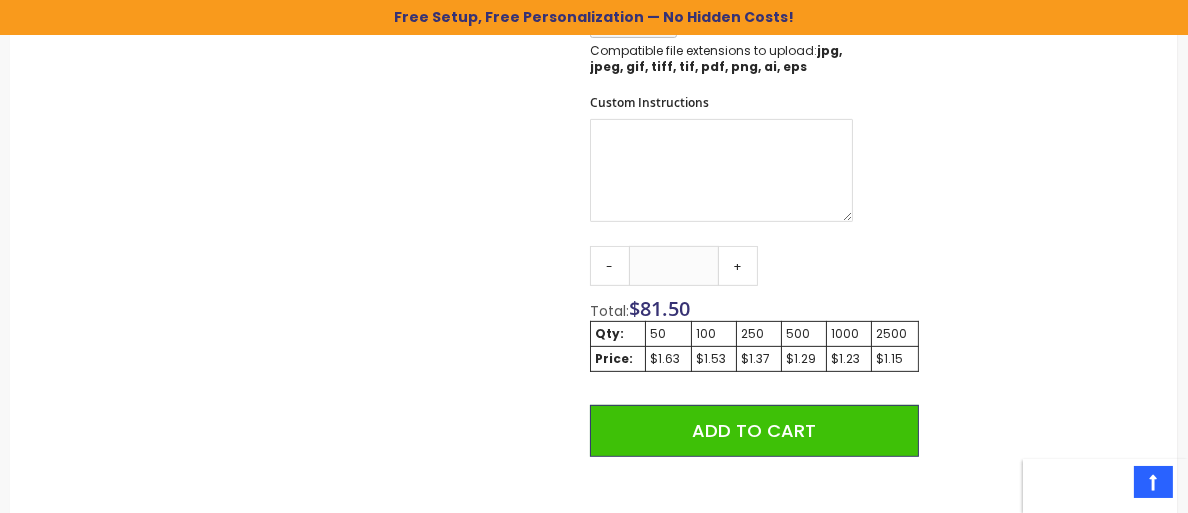 scroll, scrollTop: 1085, scrollLeft: 0, axis: vertical 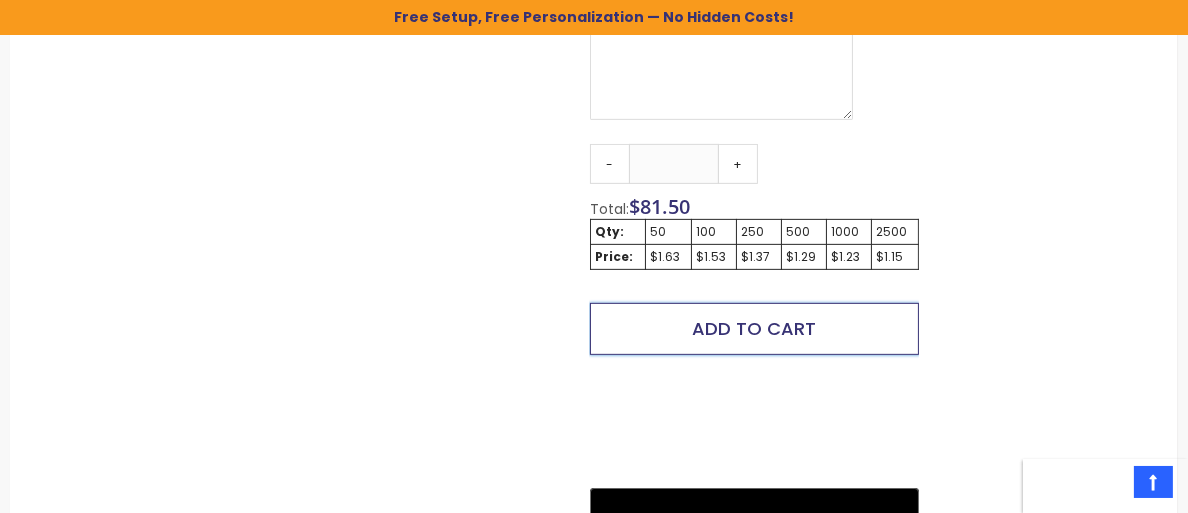 click on "Add to Cart" at bounding box center [754, 328] 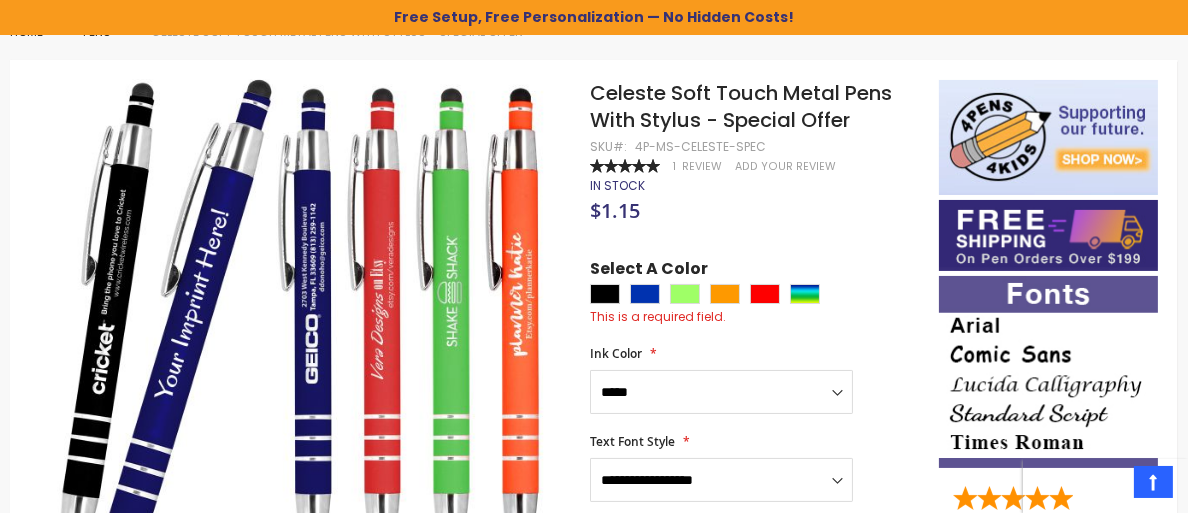 scroll, scrollTop: 485, scrollLeft: 0, axis: vertical 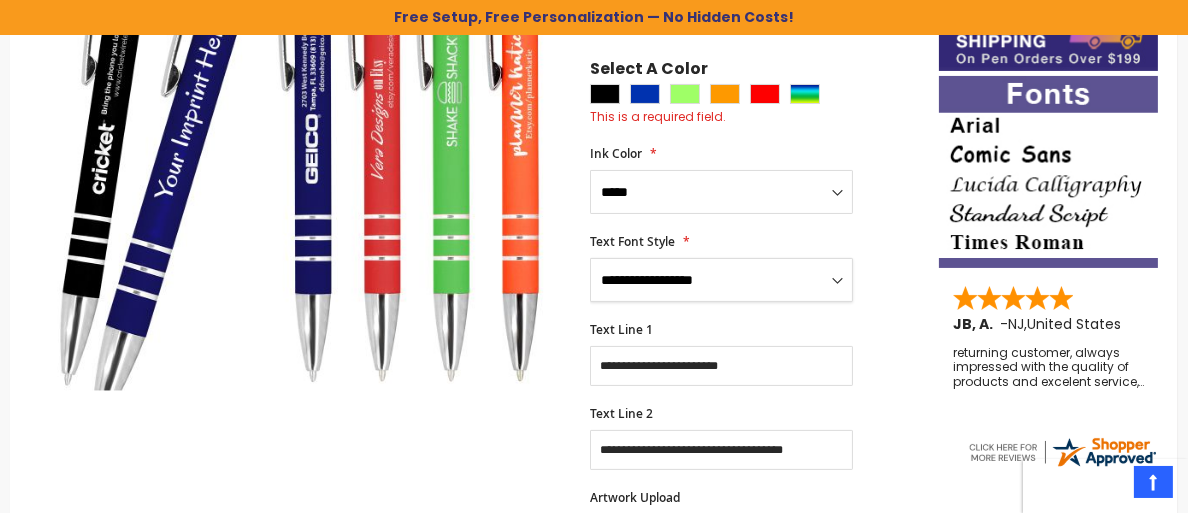 click on "**********" at bounding box center [721, 280] 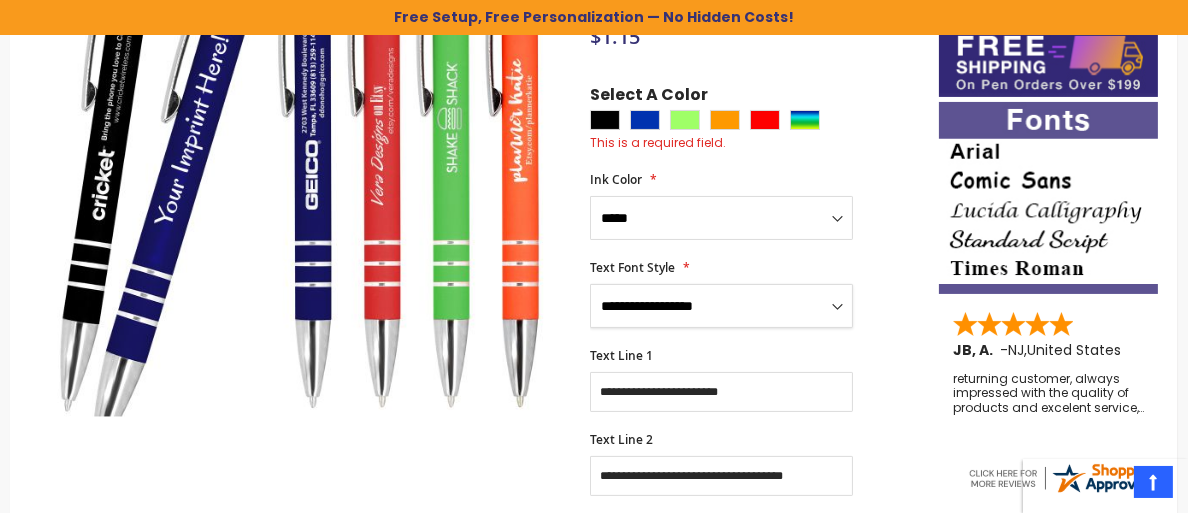 scroll, scrollTop: 385, scrollLeft: 0, axis: vertical 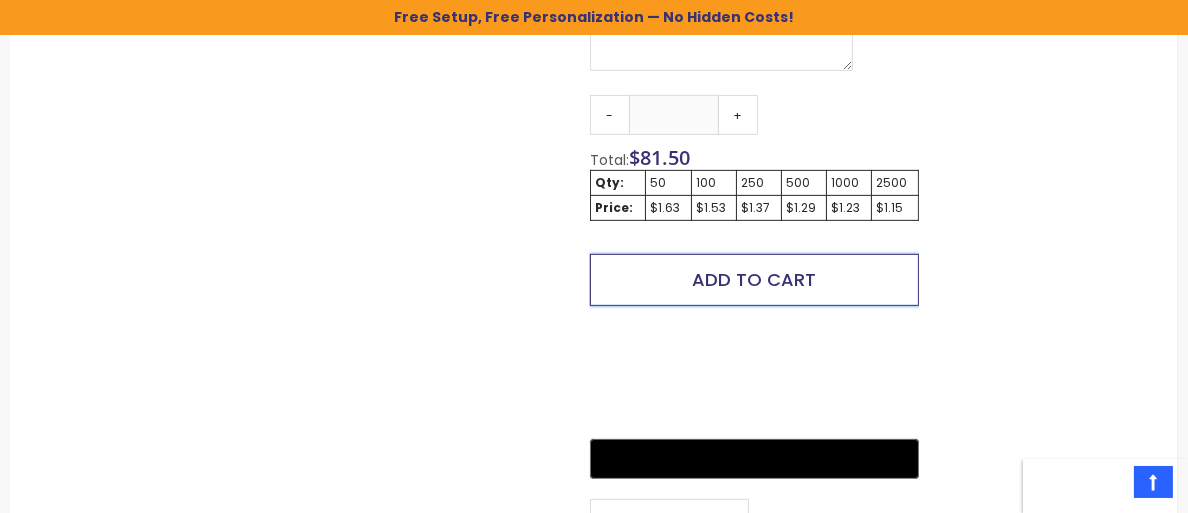 click on "Add to Cart" at bounding box center [754, 279] 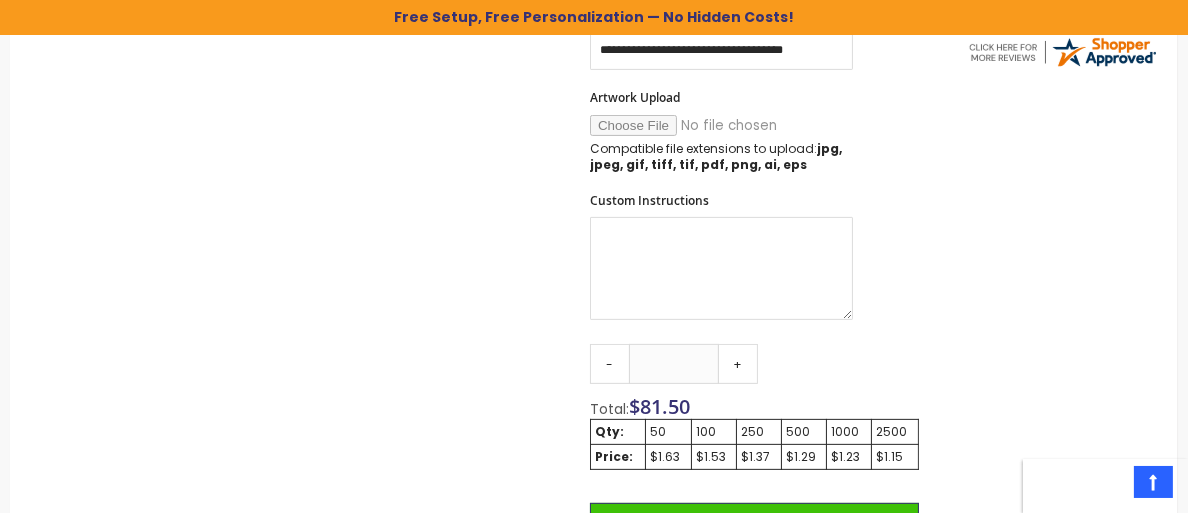 scroll, scrollTop: 1085, scrollLeft: 0, axis: vertical 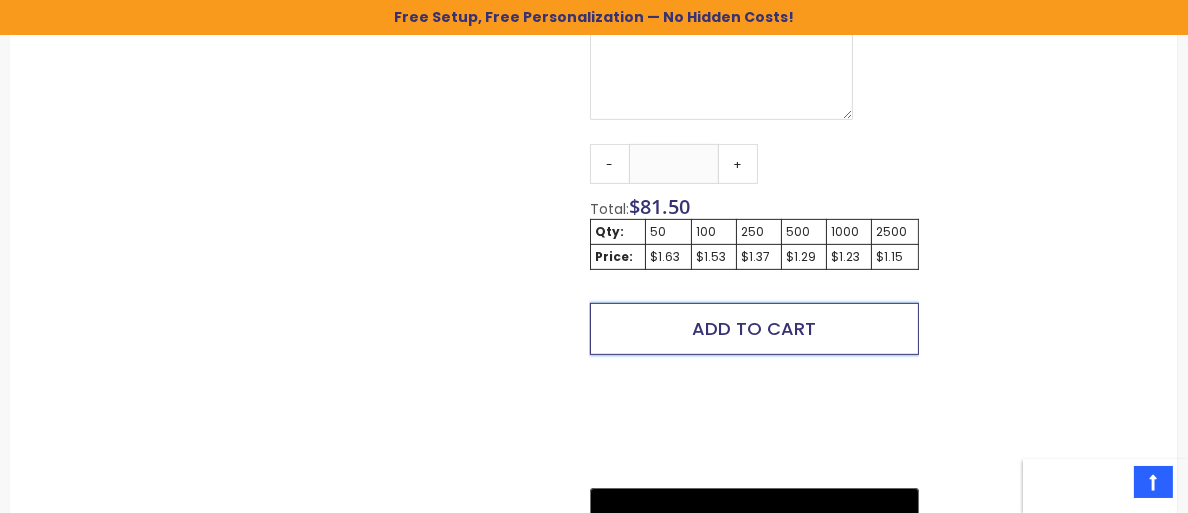 click on "Add to Cart" at bounding box center [754, 329] 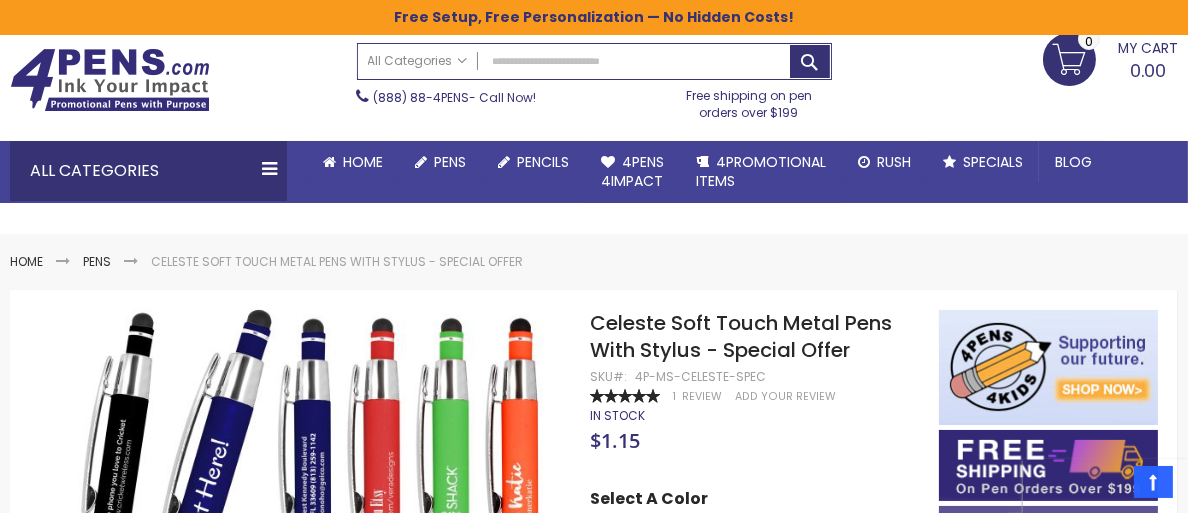 scroll, scrollTop: 0, scrollLeft: 0, axis: both 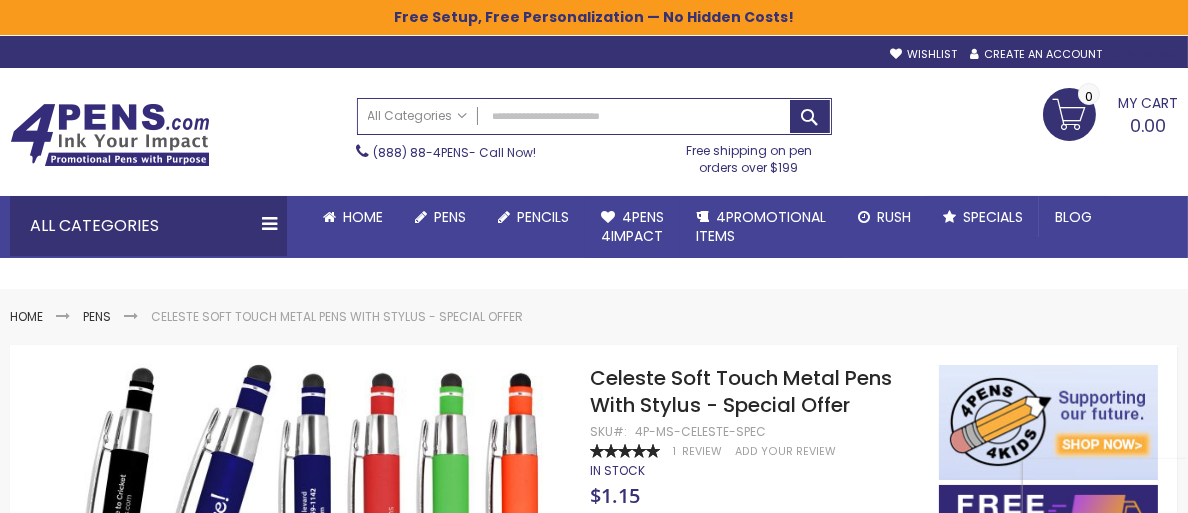 click on "Sign In" at bounding box center [1145, 55] 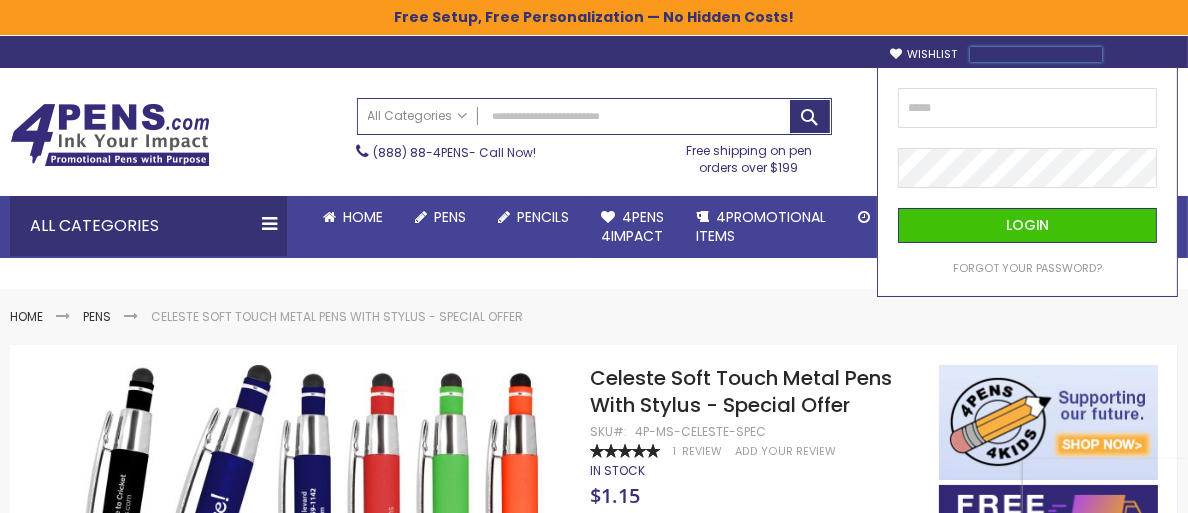 click on "Create an Account" at bounding box center (1036, 54) 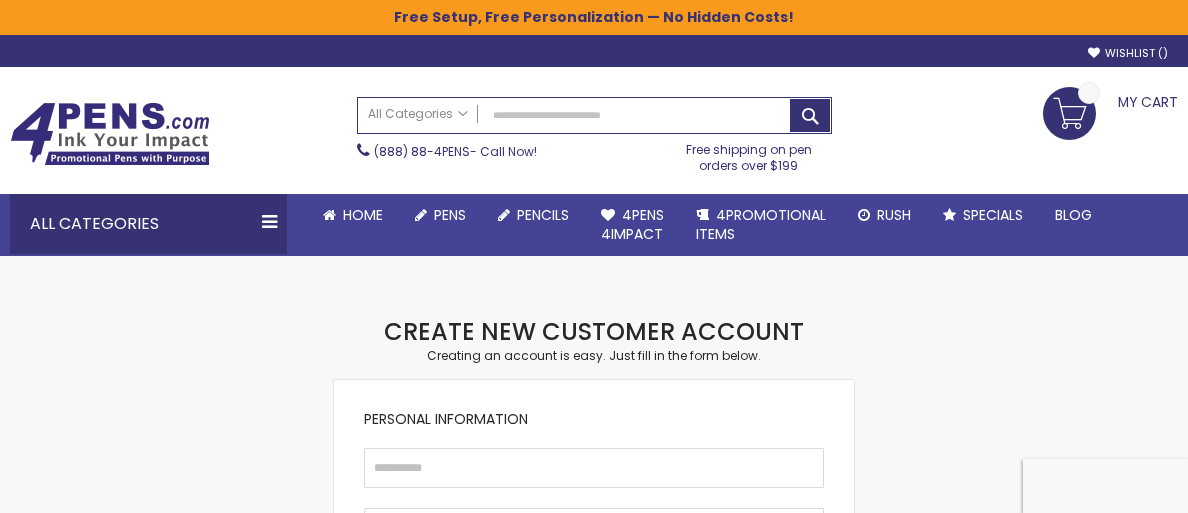 scroll, scrollTop: 0, scrollLeft: 0, axis: both 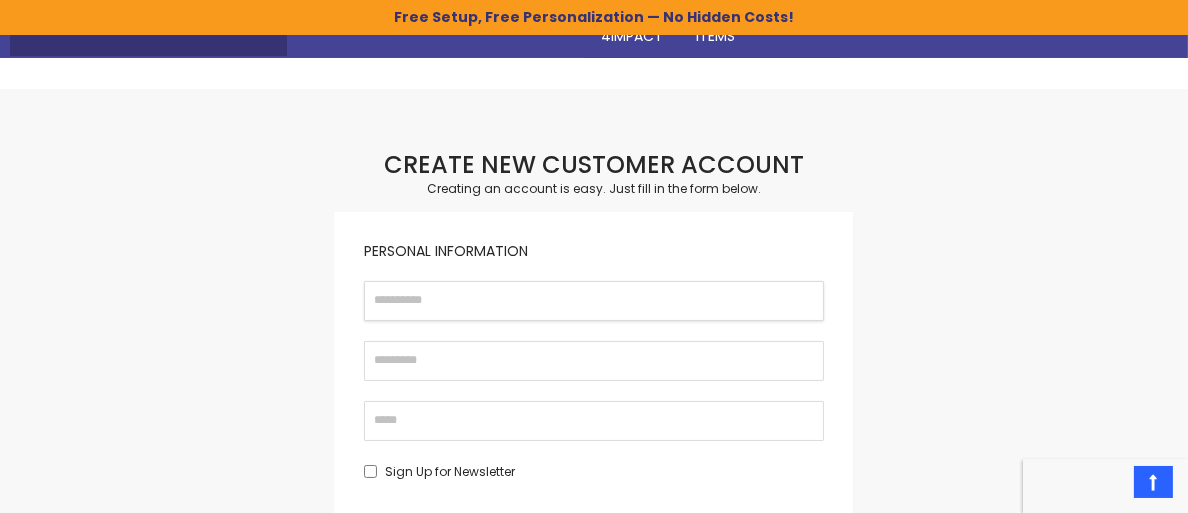 click on "First Name" at bounding box center [594, 301] 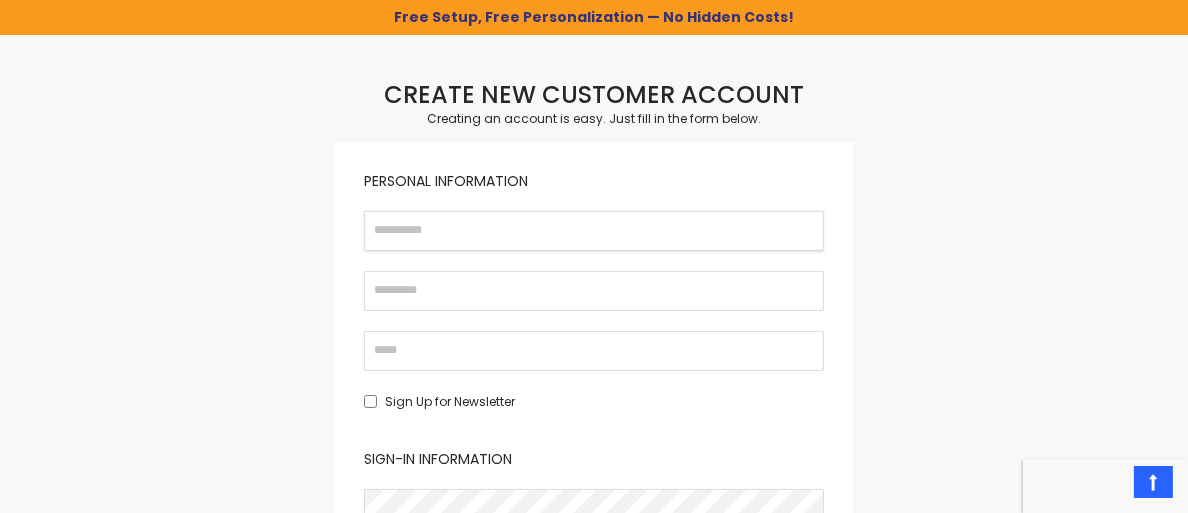 scroll, scrollTop: 300, scrollLeft: 0, axis: vertical 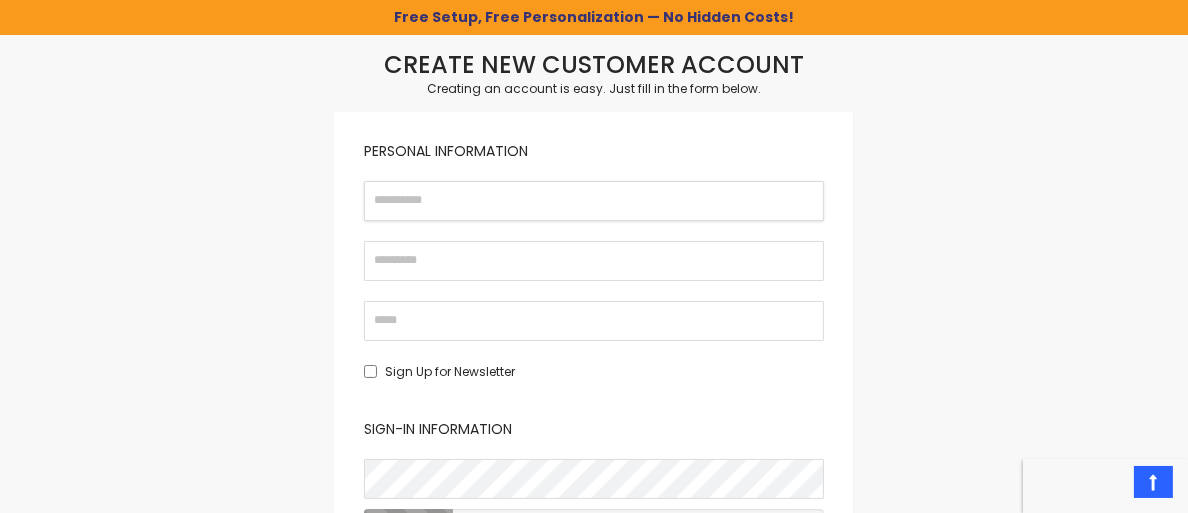 click on "First Name" at bounding box center (594, 201) 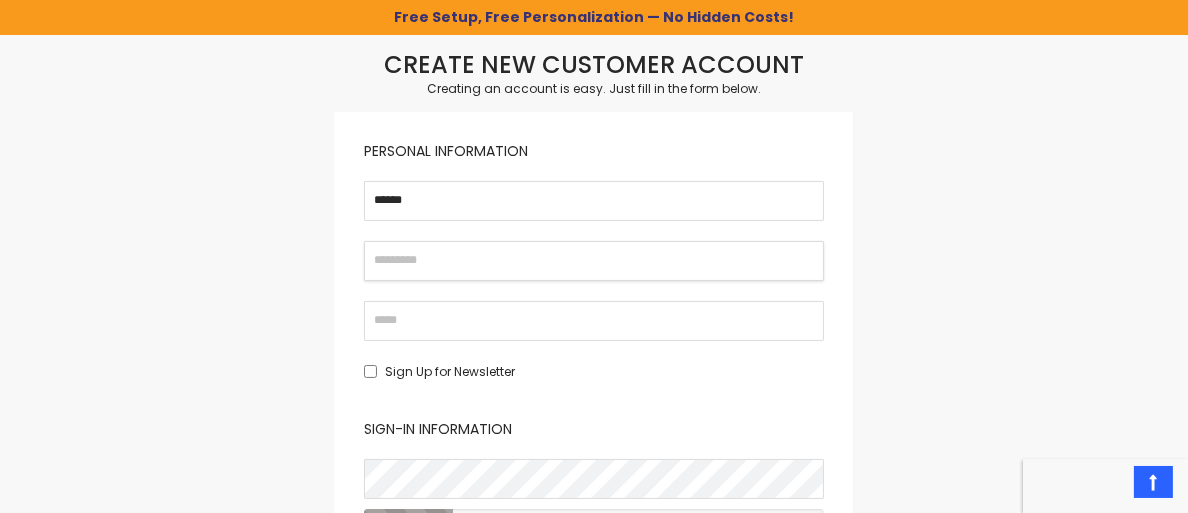 type on "******" 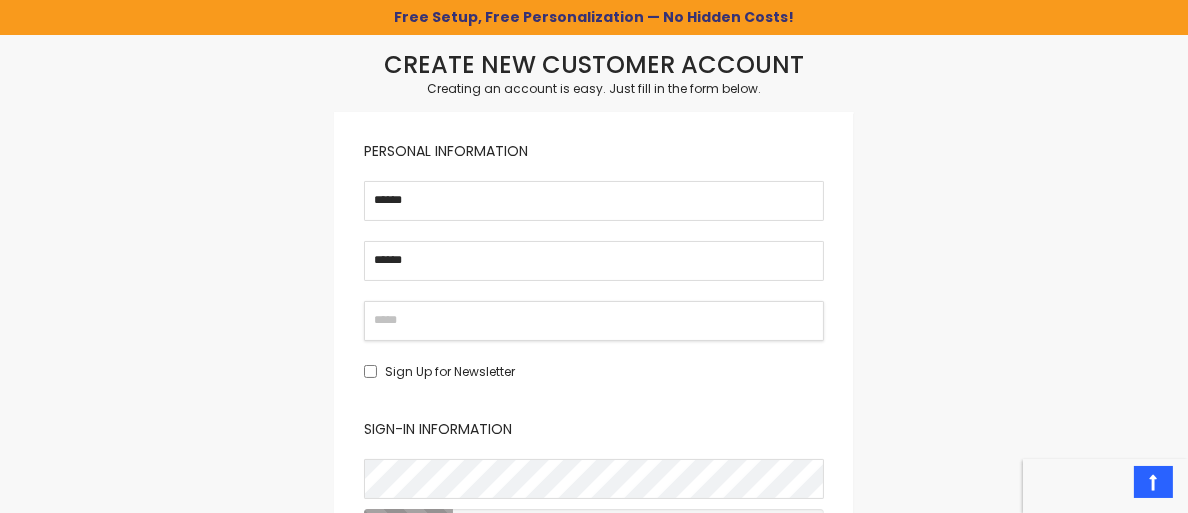 type on "**********" 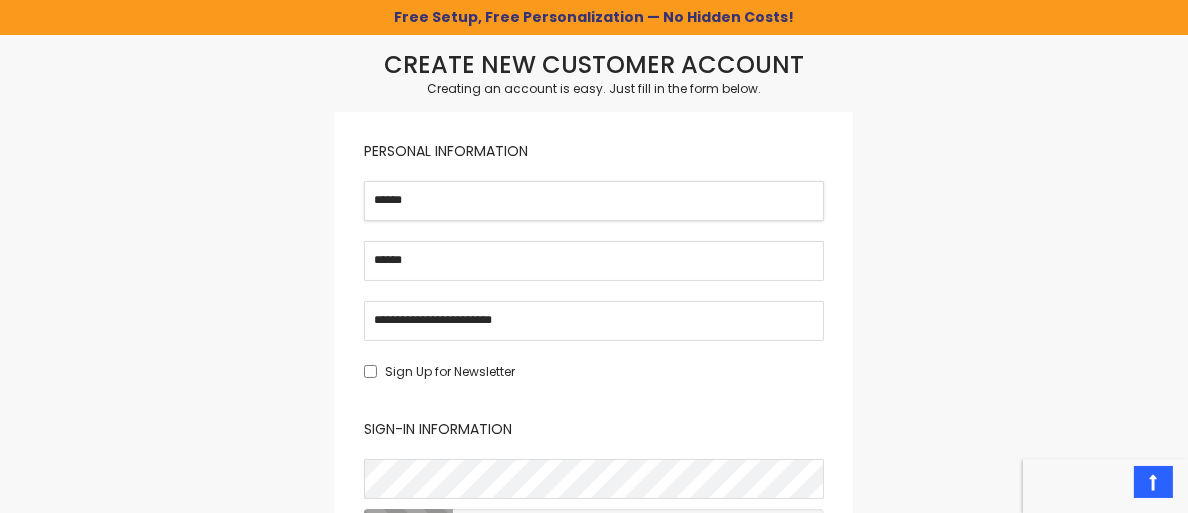 scroll, scrollTop: 500, scrollLeft: 0, axis: vertical 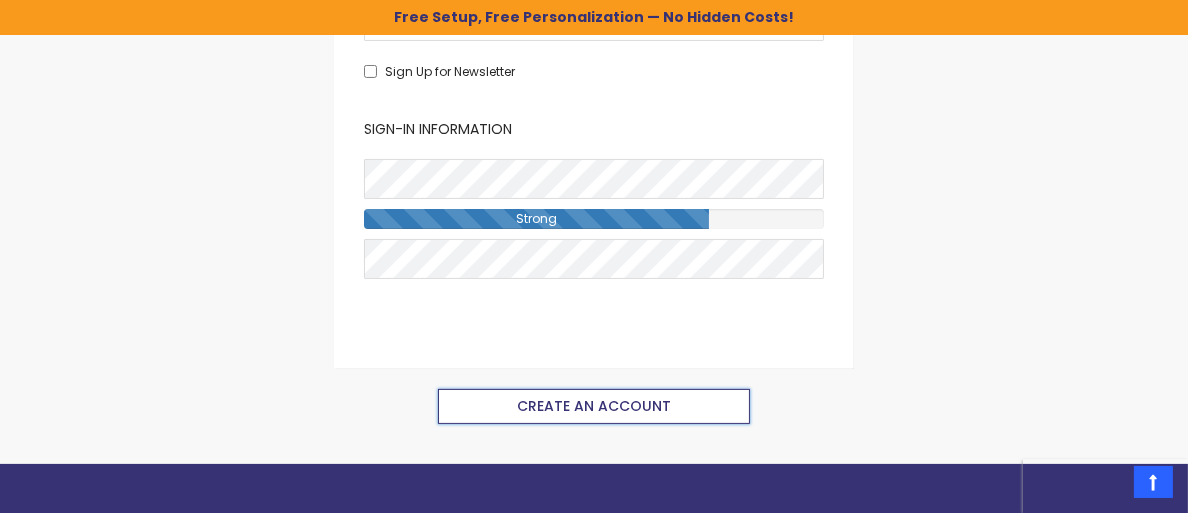 click on "Create an Account" at bounding box center [594, 406] 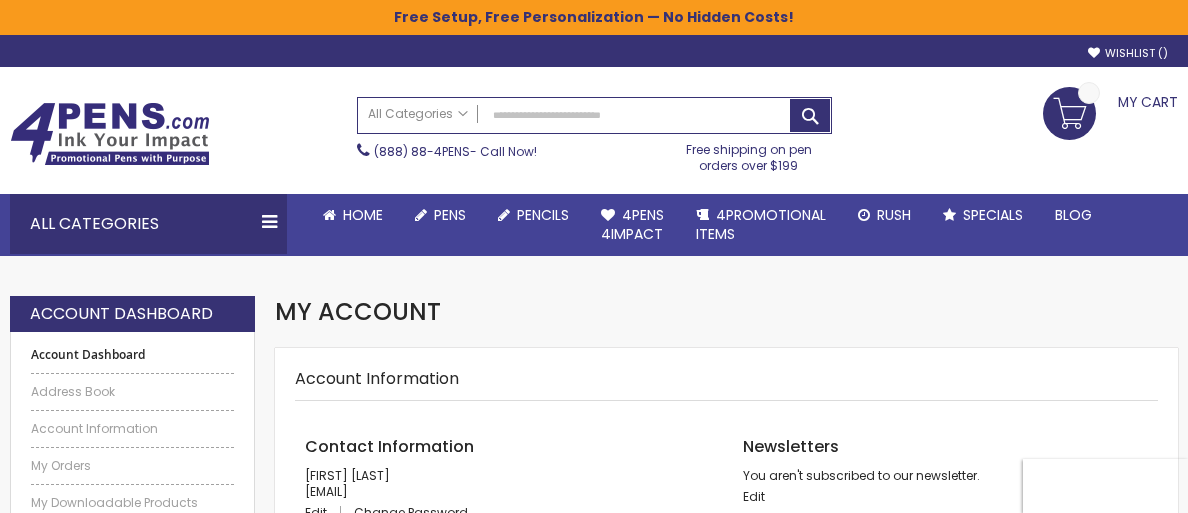 scroll, scrollTop: 0, scrollLeft: 0, axis: both 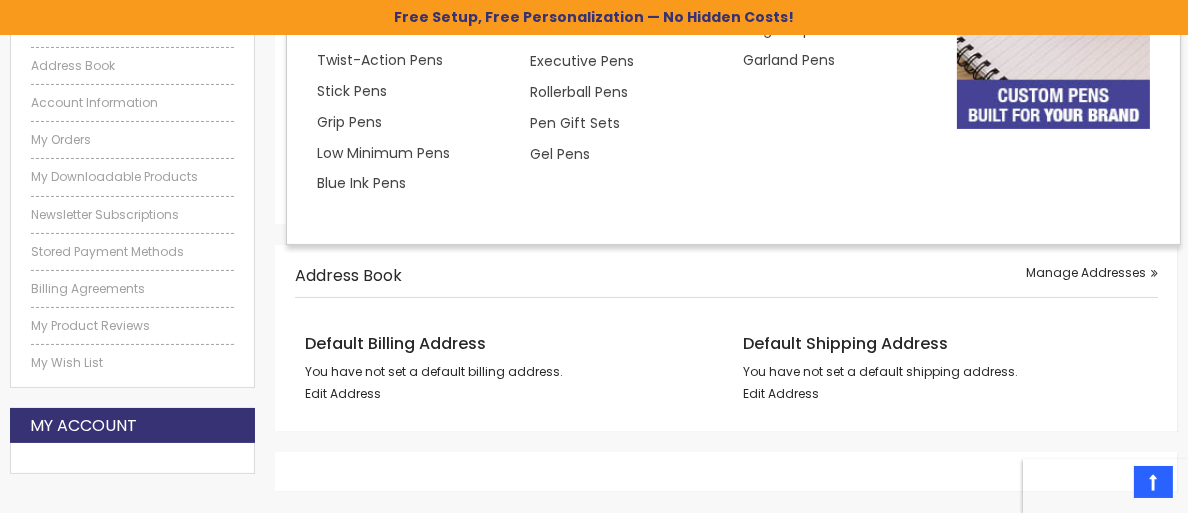 click on "All Pens" at bounding box center [350, -156] 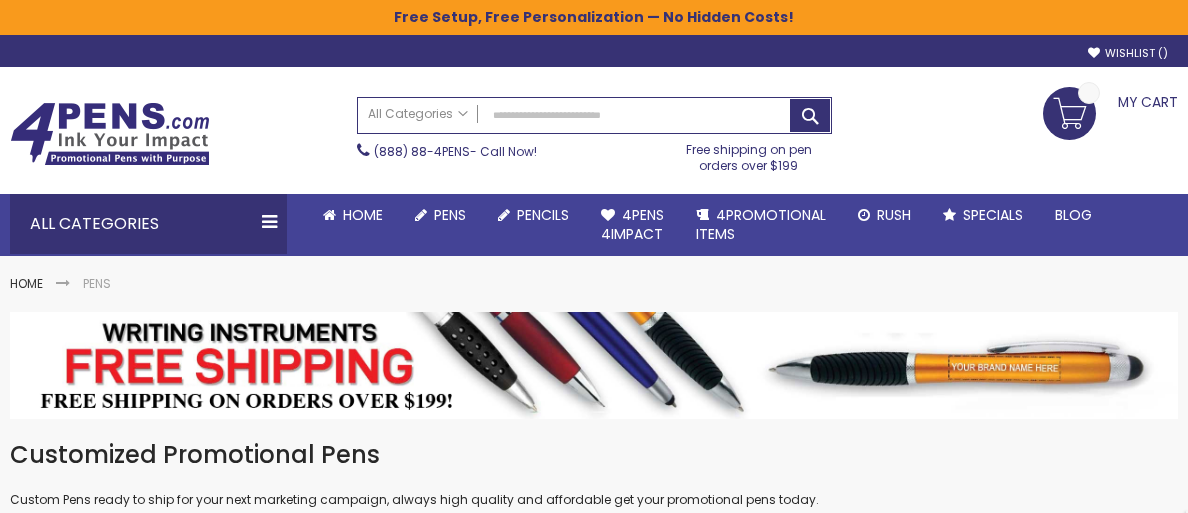 scroll, scrollTop: 0, scrollLeft: 0, axis: both 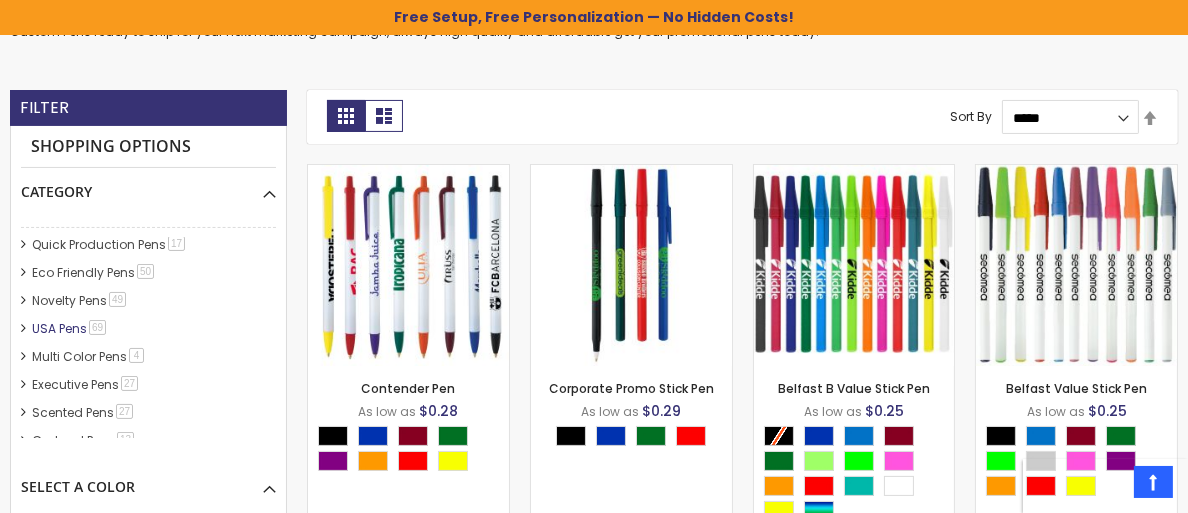 click on "USA Pens
69 item" at bounding box center (70, 328) 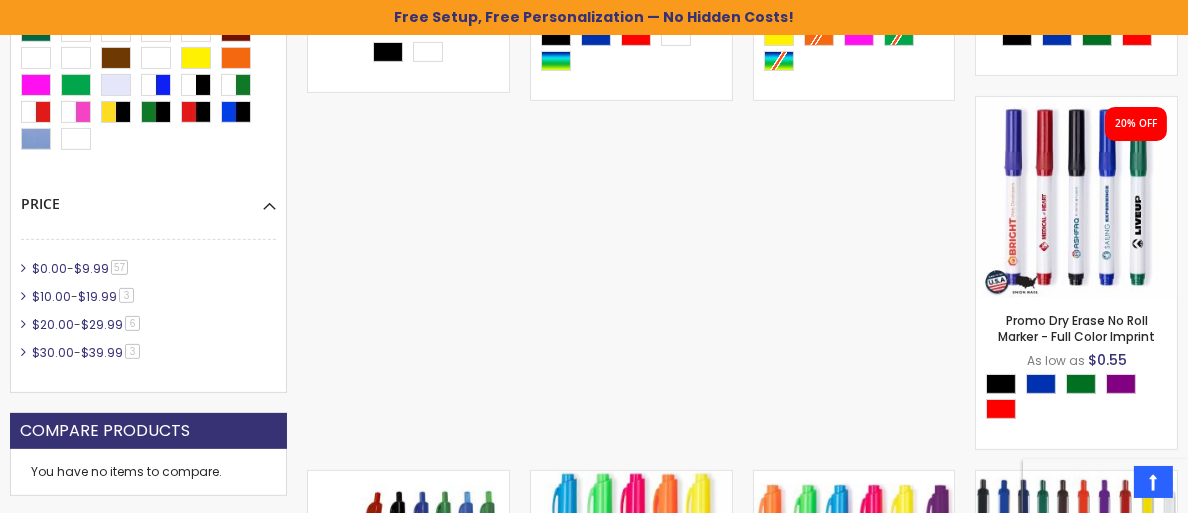 scroll, scrollTop: 900, scrollLeft: 0, axis: vertical 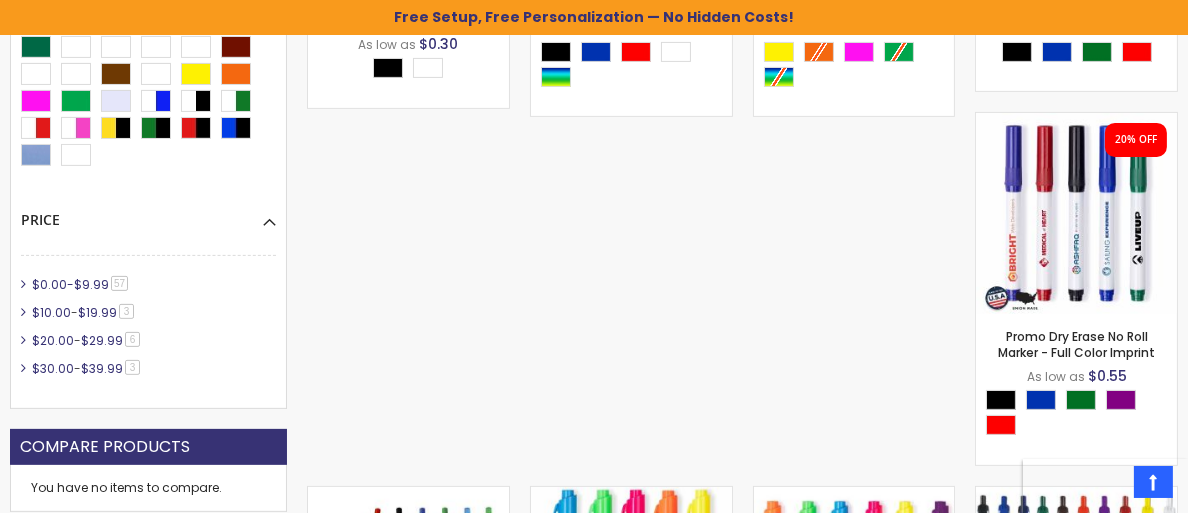 click on "$0.00  -  $9.99
57 item" at bounding box center (81, 284) 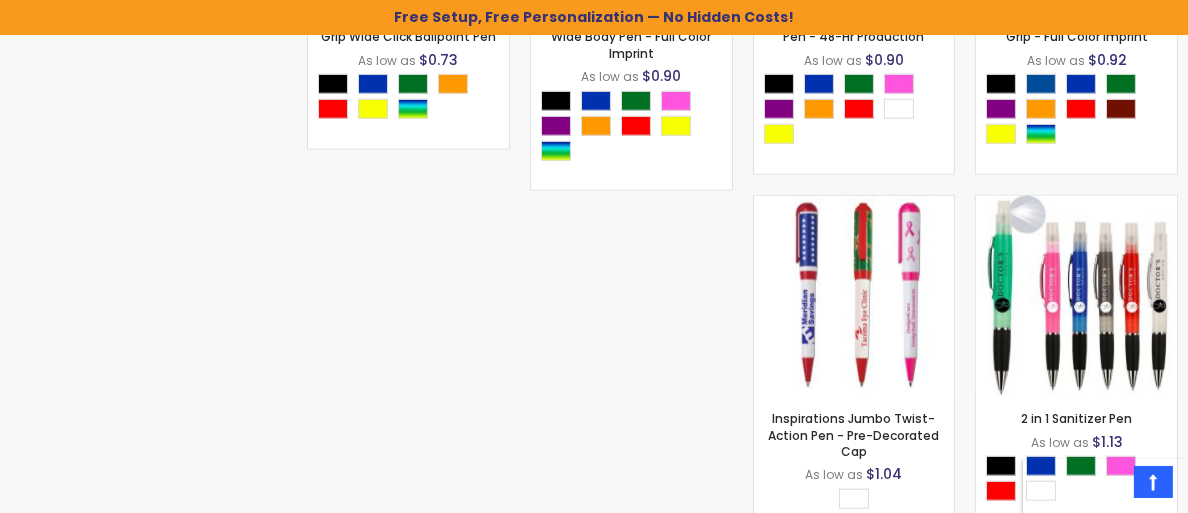 scroll, scrollTop: 3000, scrollLeft: 0, axis: vertical 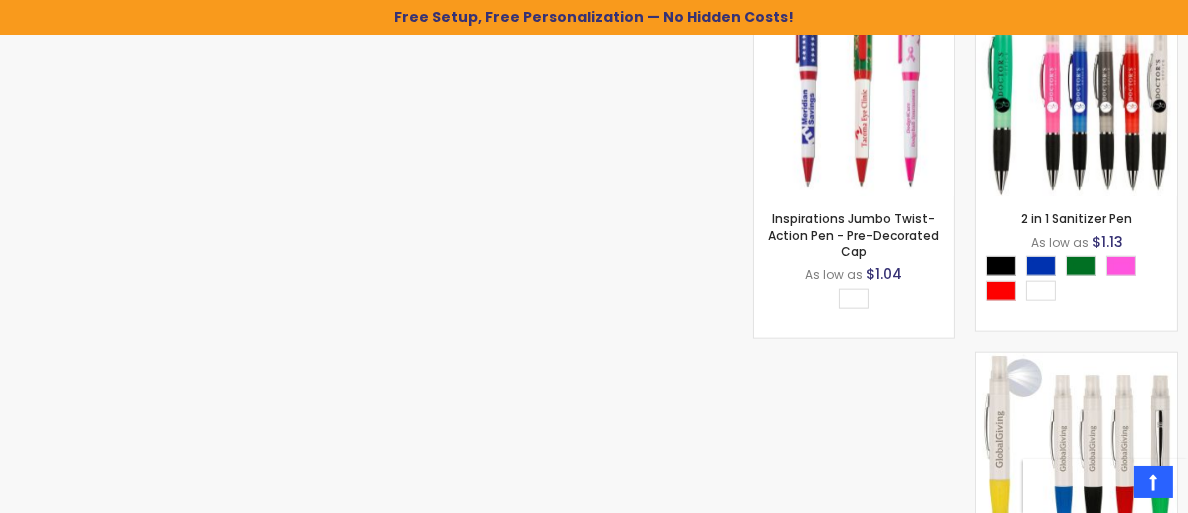 click at bounding box center [798, -2743] 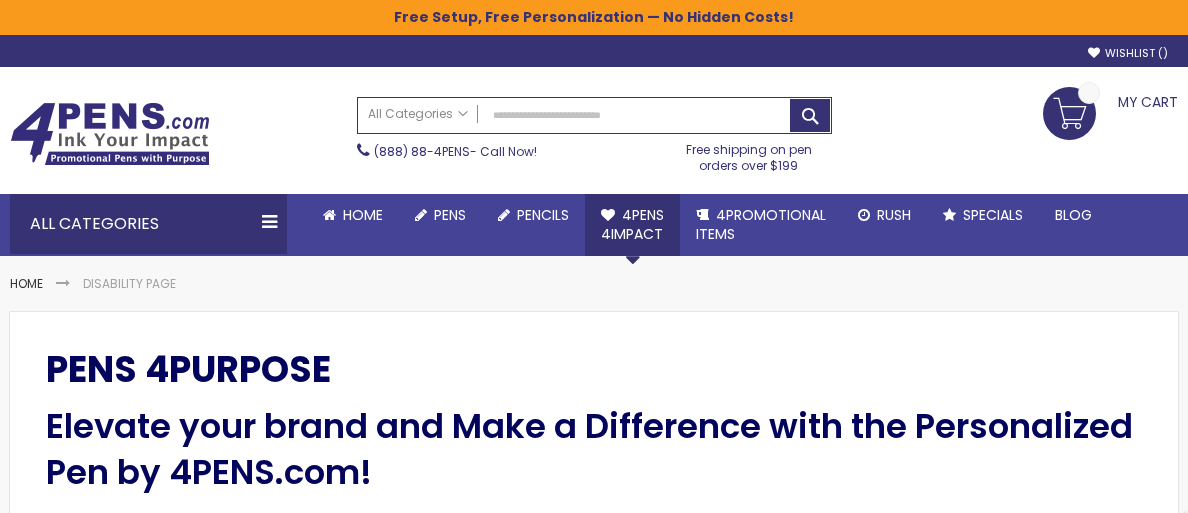 scroll, scrollTop: 0, scrollLeft: 0, axis: both 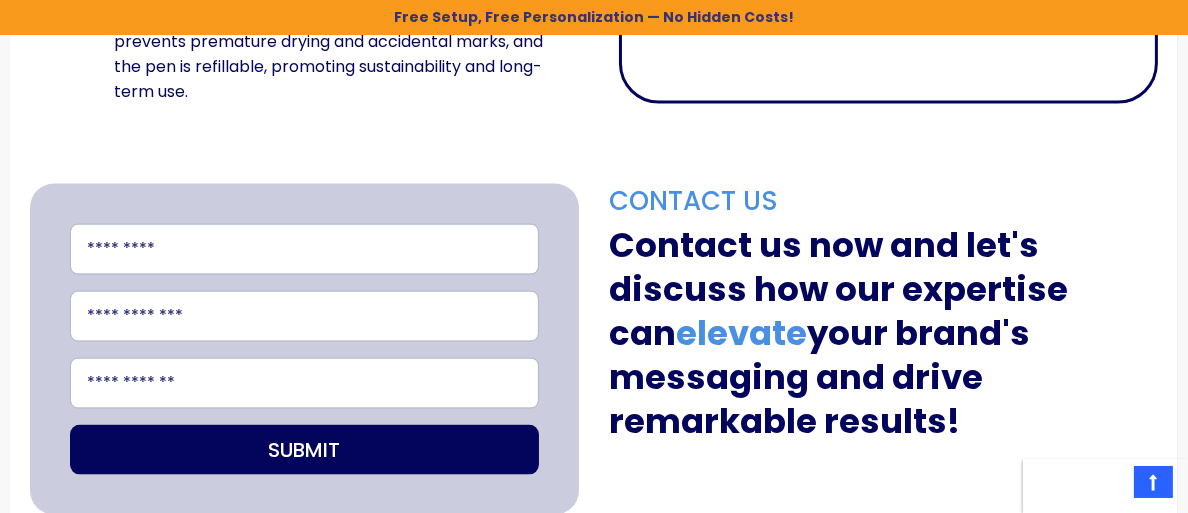 click on "Metal Pens" at bounding box center [362, -3395] 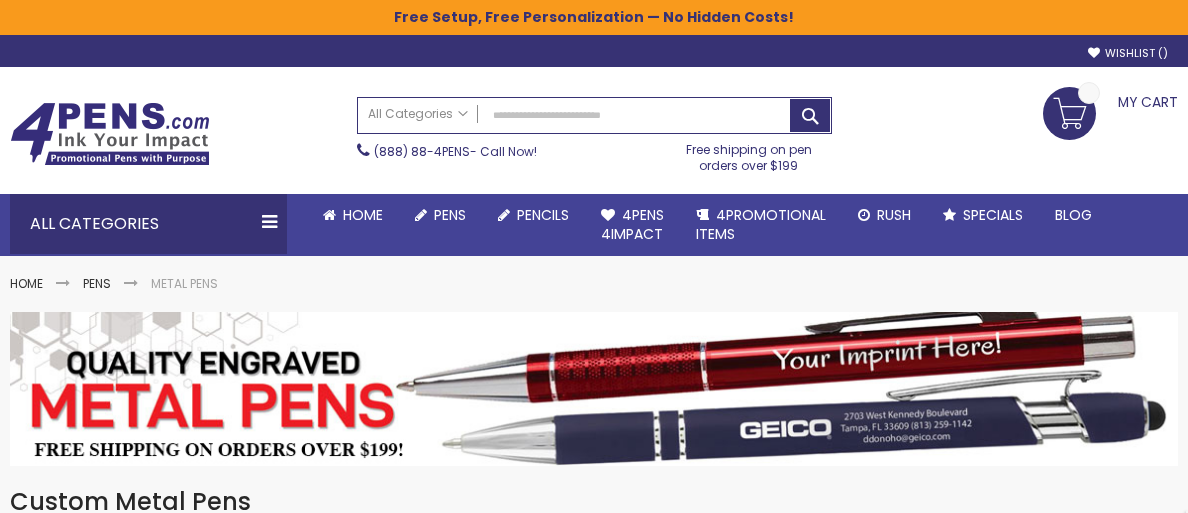 scroll, scrollTop: 0, scrollLeft: 0, axis: both 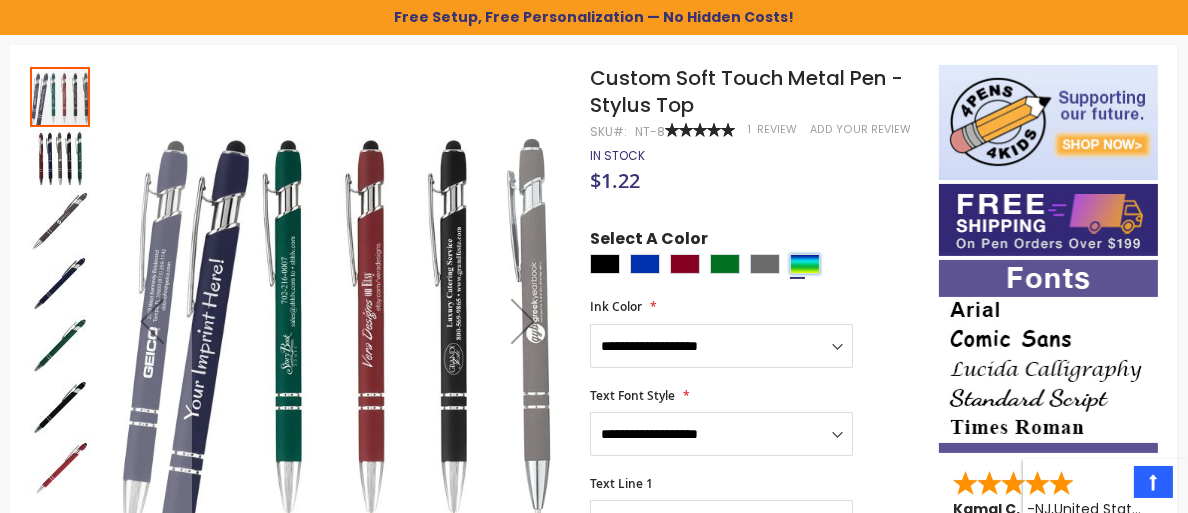 click at bounding box center [805, 264] 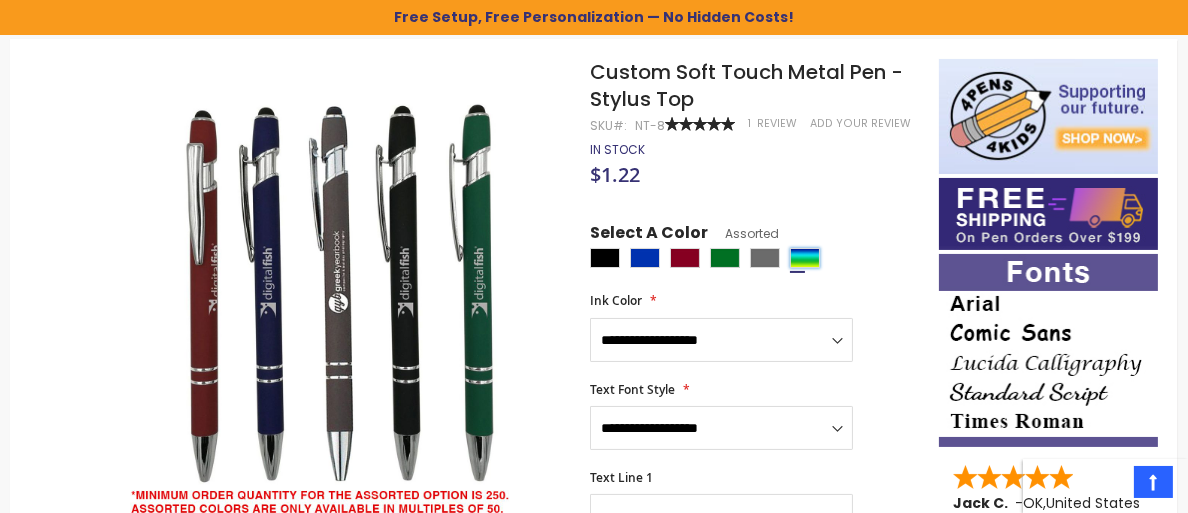 scroll, scrollTop: 300, scrollLeft: 0, axis: vertical 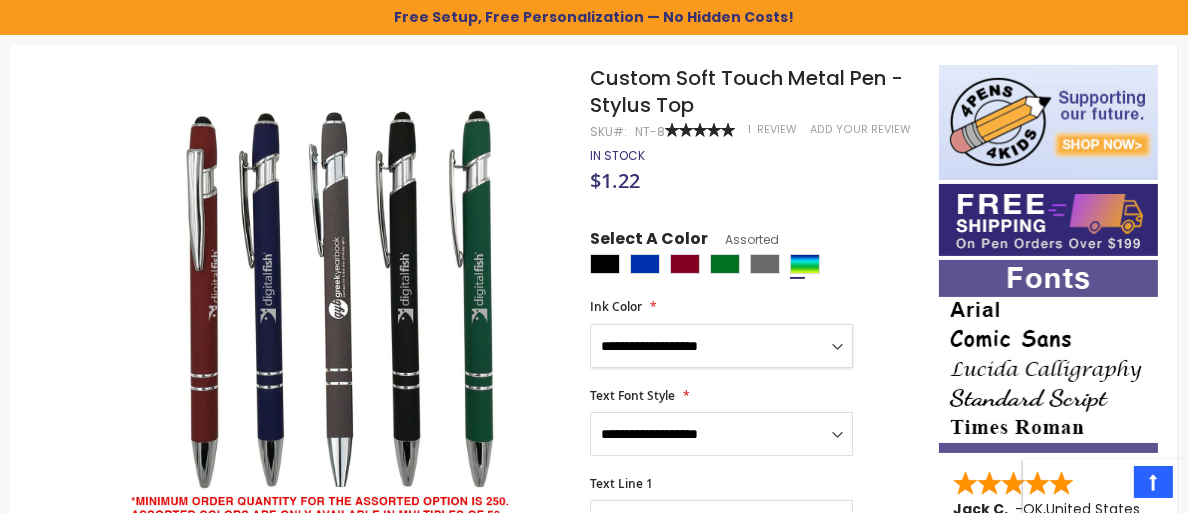 click on "**********" at bounding box center (721, 346) 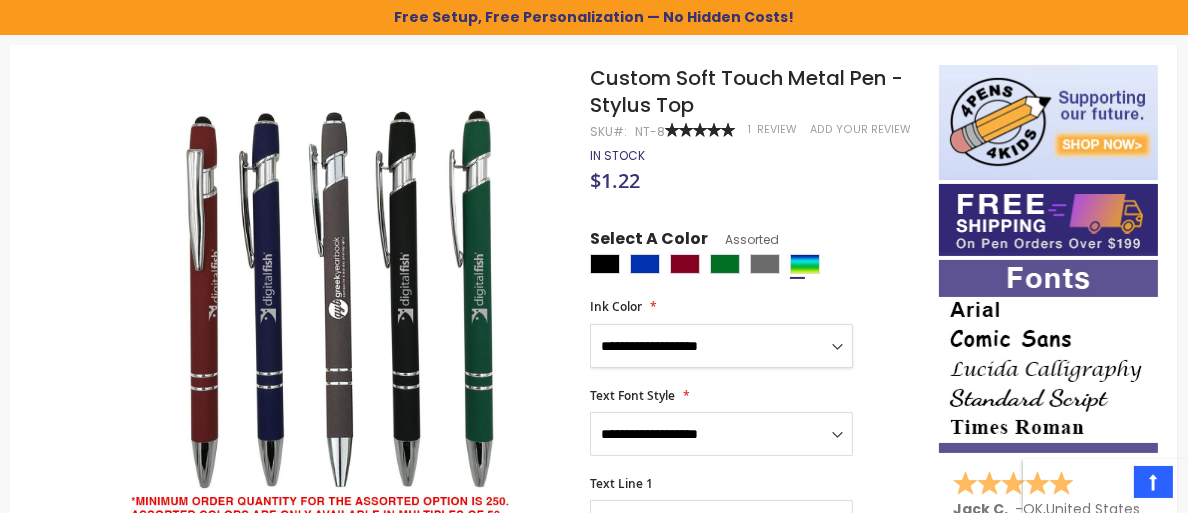 select on "**" 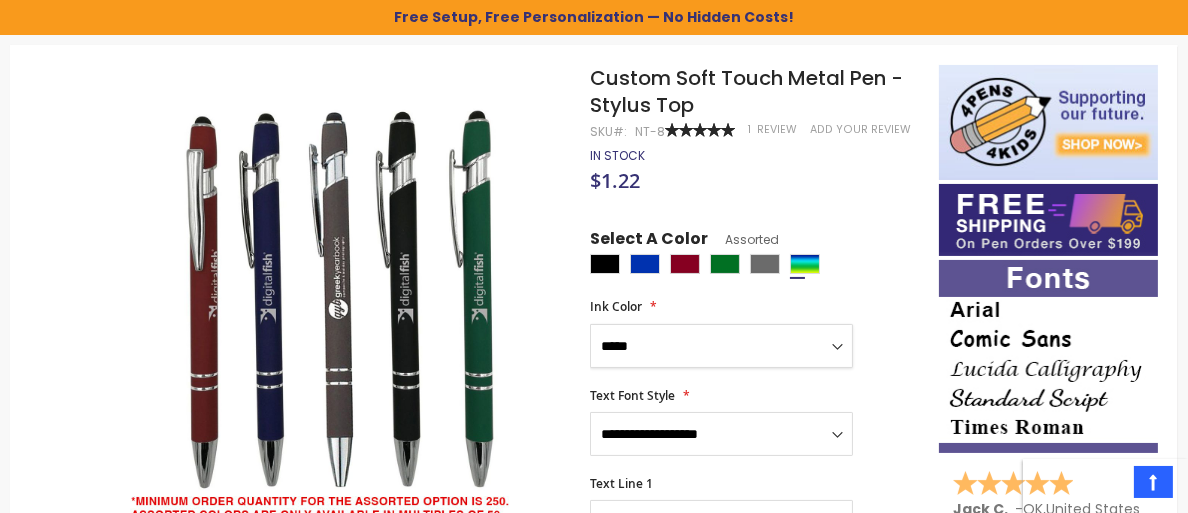 click on "**********" at bounding box center (721, 346) 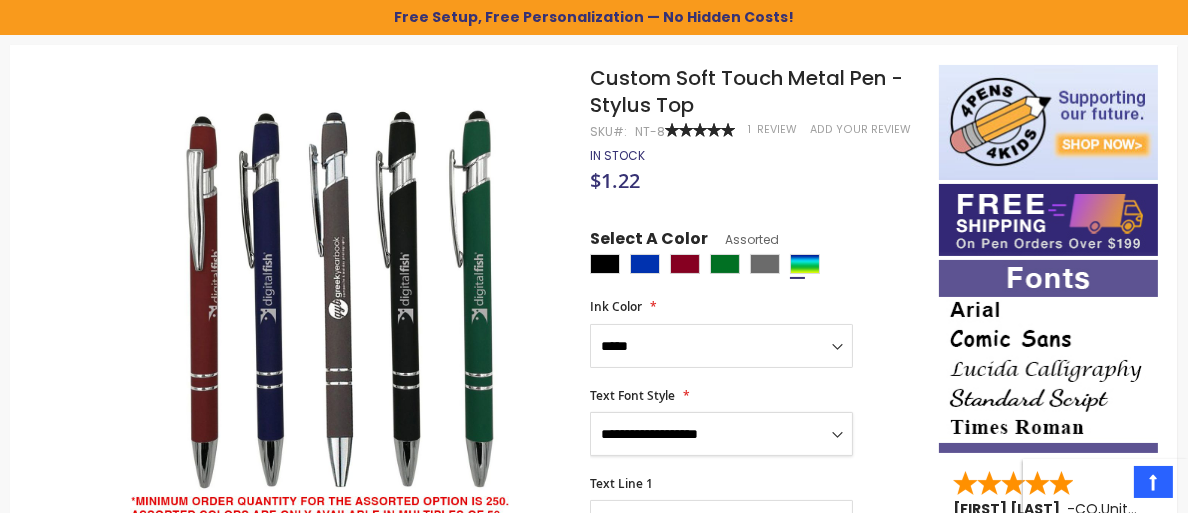 click on "**********" at bounding box center (721, 434) 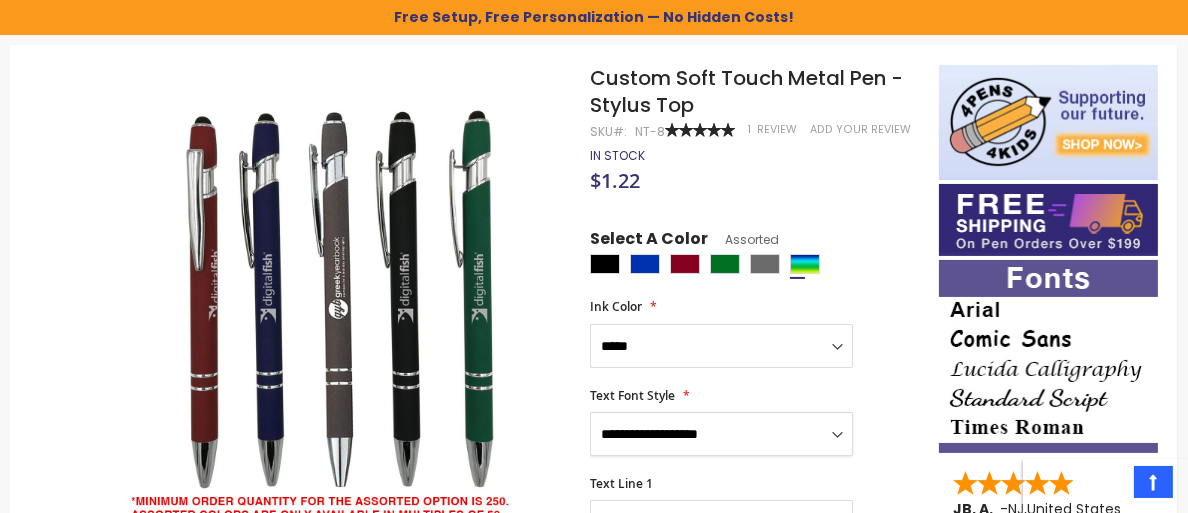 select on "**" 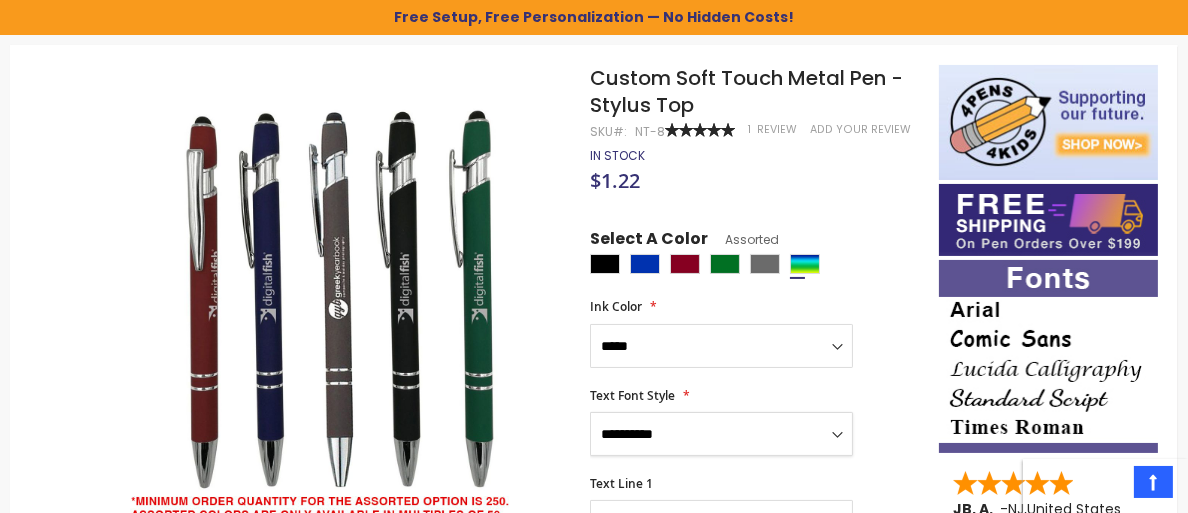 click on "**********" at bounding box center [721, 434] 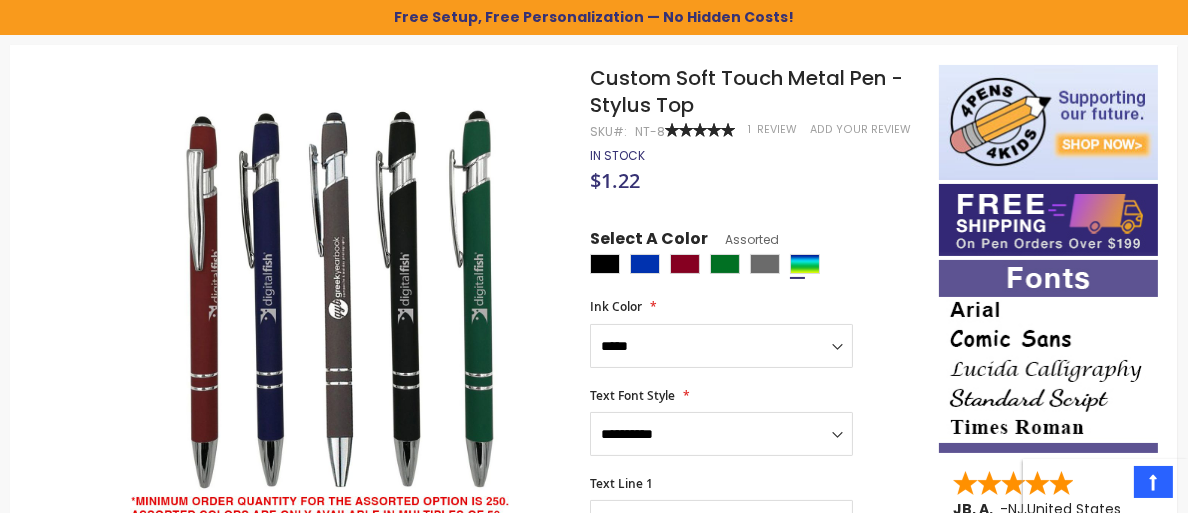 click on "**********" at bounding box center (754, 422) 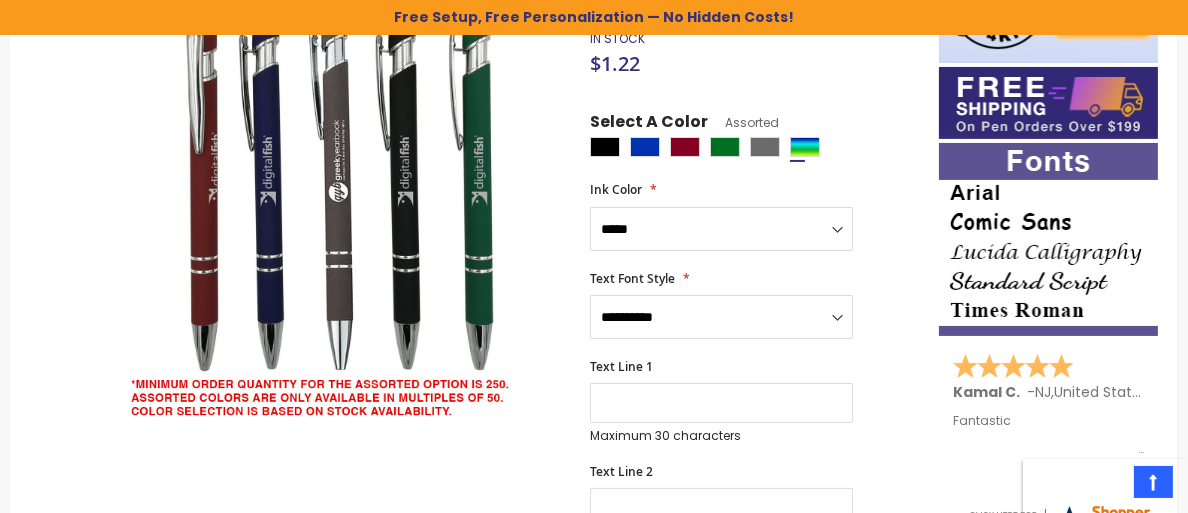 scroll, scrollTop: 400, scrollLeft: 0, axis: vertical 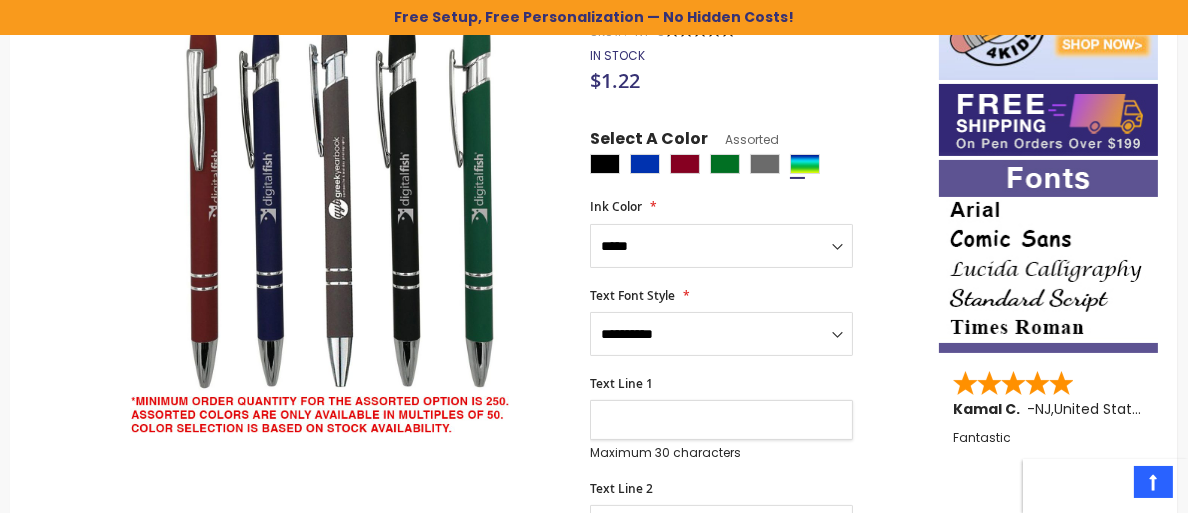 click on "Text Line 1" at bounding box center (721, 420) 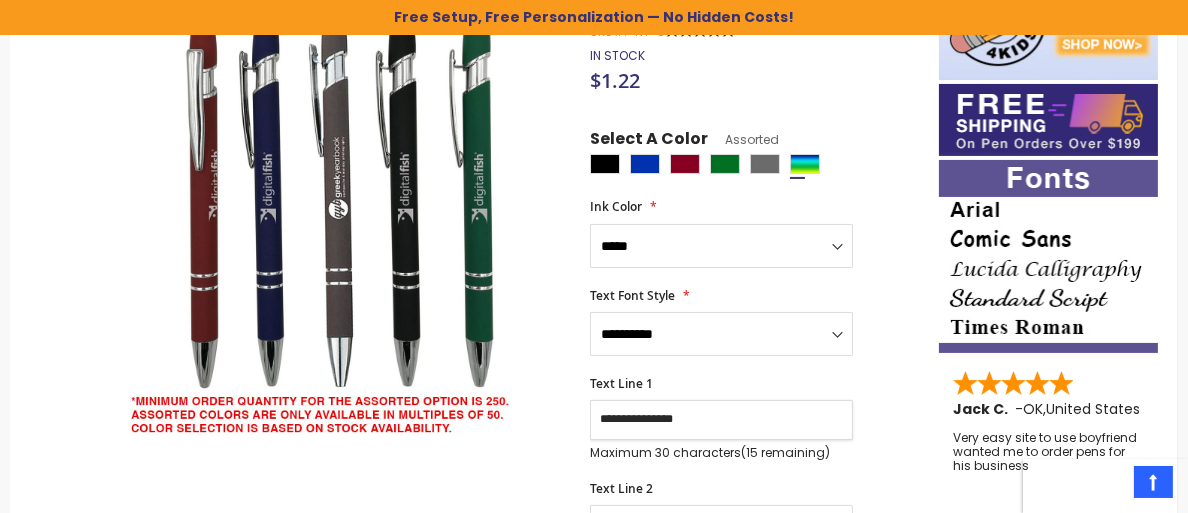 paste on "*********" 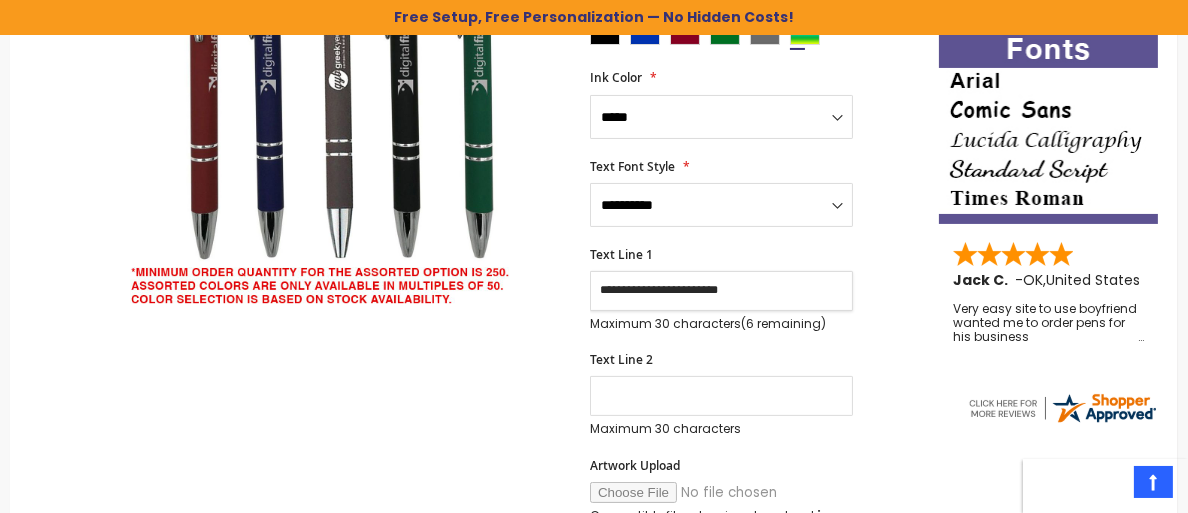 scroll, scrollTop: 600, scrollLeft: 0, axis: vertical 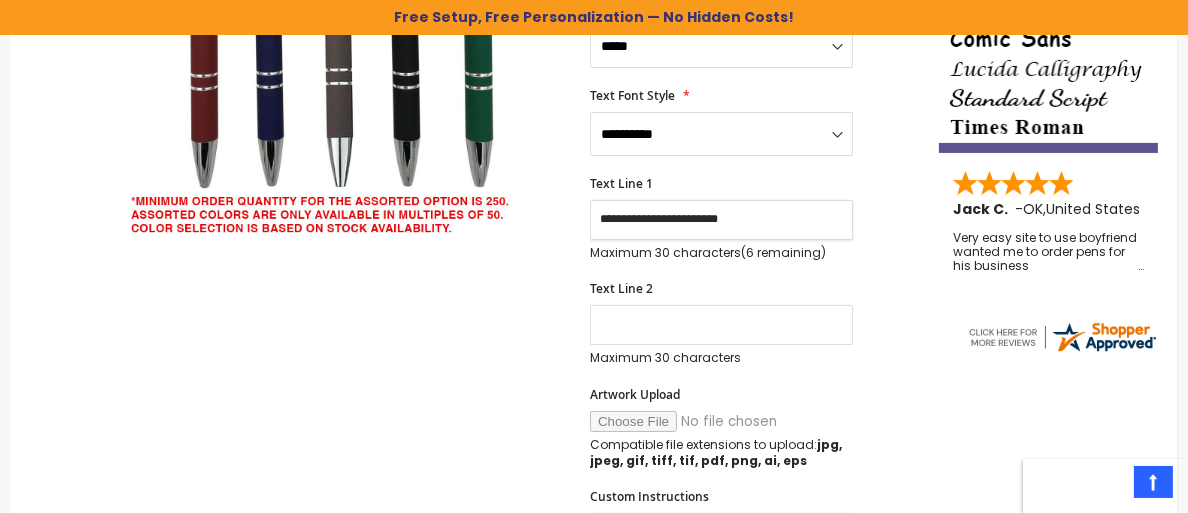 type on "**********" 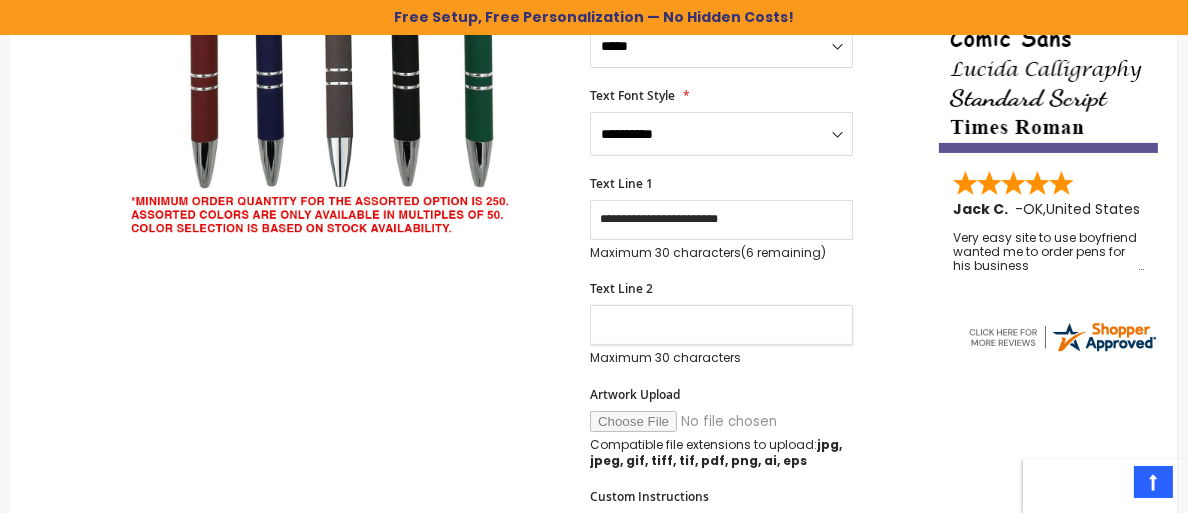 click on "Text Line 2" at bounding box center (721, 325) 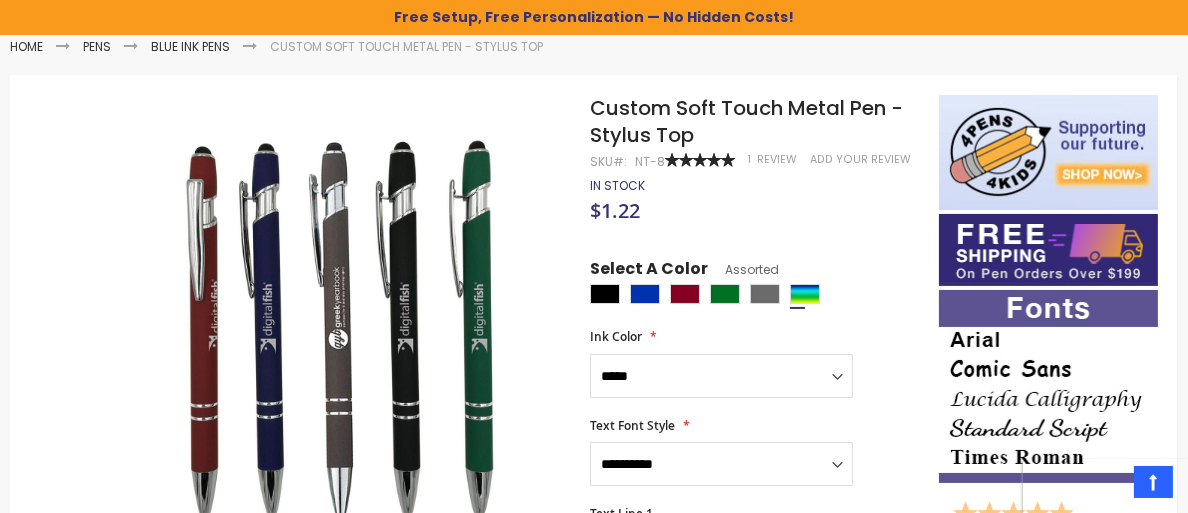 scroll, scrollTop: 300, scrollLeft: 0, axis: vertical 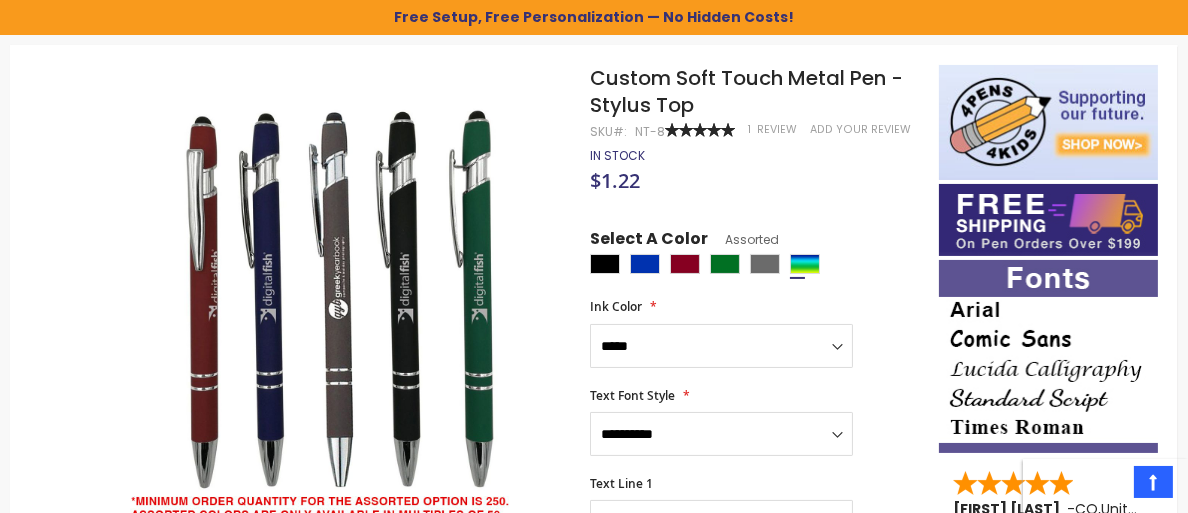 type on "**********" 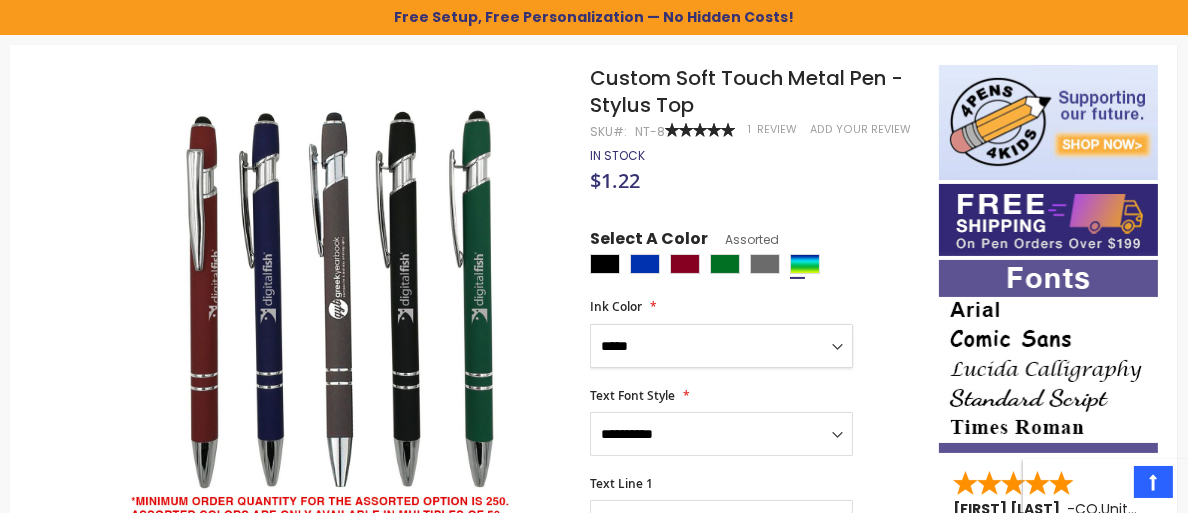 click on "**********" at bounding box center (721, 346) 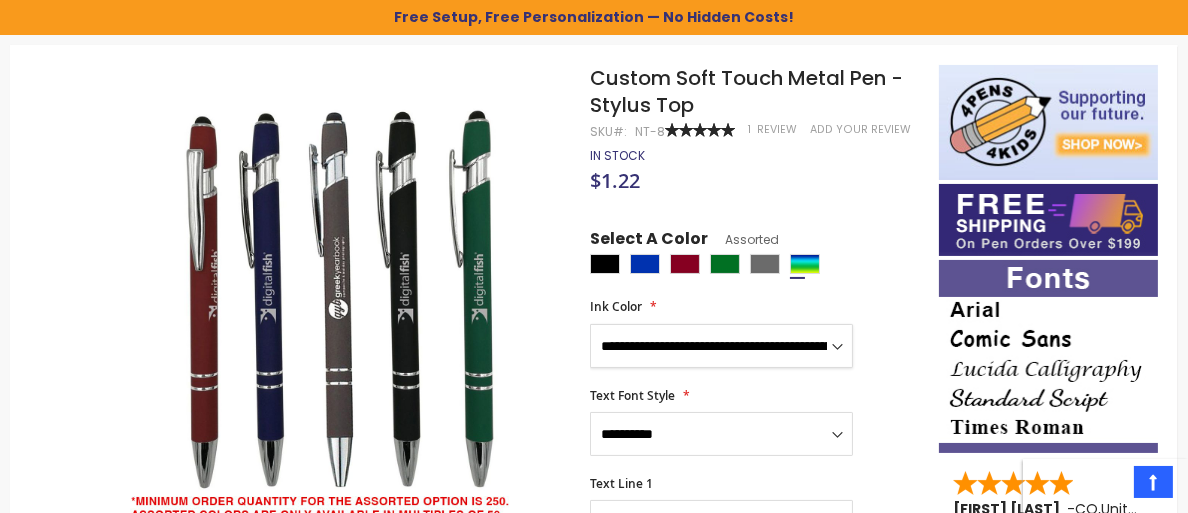 click on "**********" at bounding box center (721, 346) 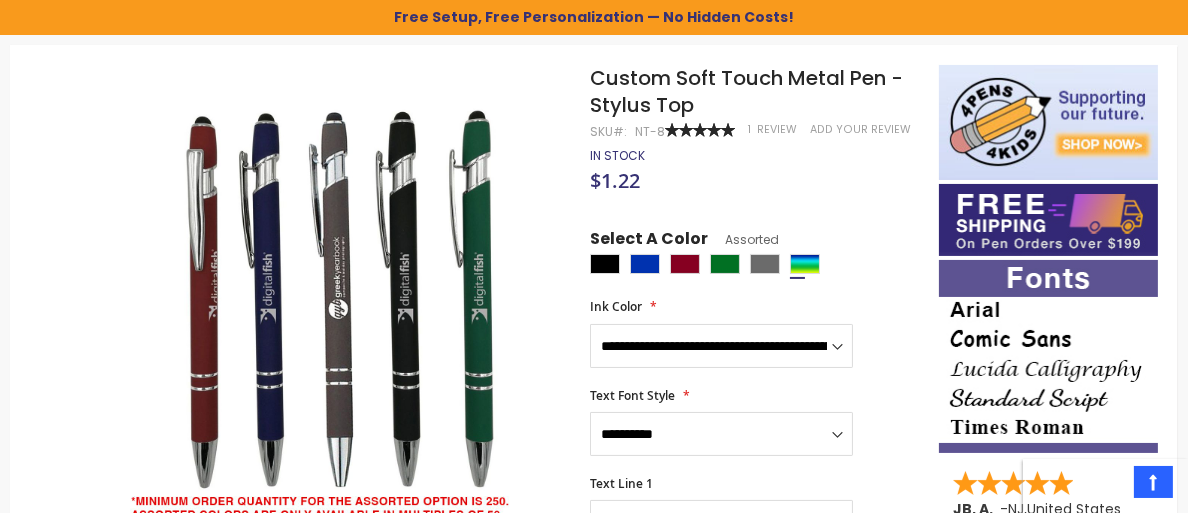 drag, startPoint x: 96, startPoint y: 395, endPoint x: 53, endPoint y: 380, distance: 45.54119 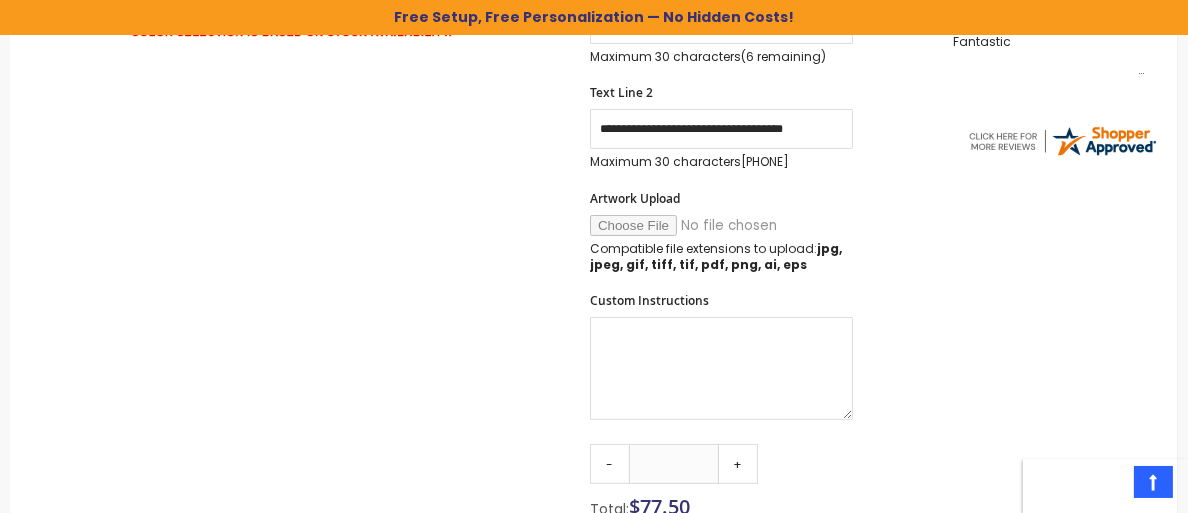 scroll, scrollTop: 900, scrollLeft: 0, axis: vertical 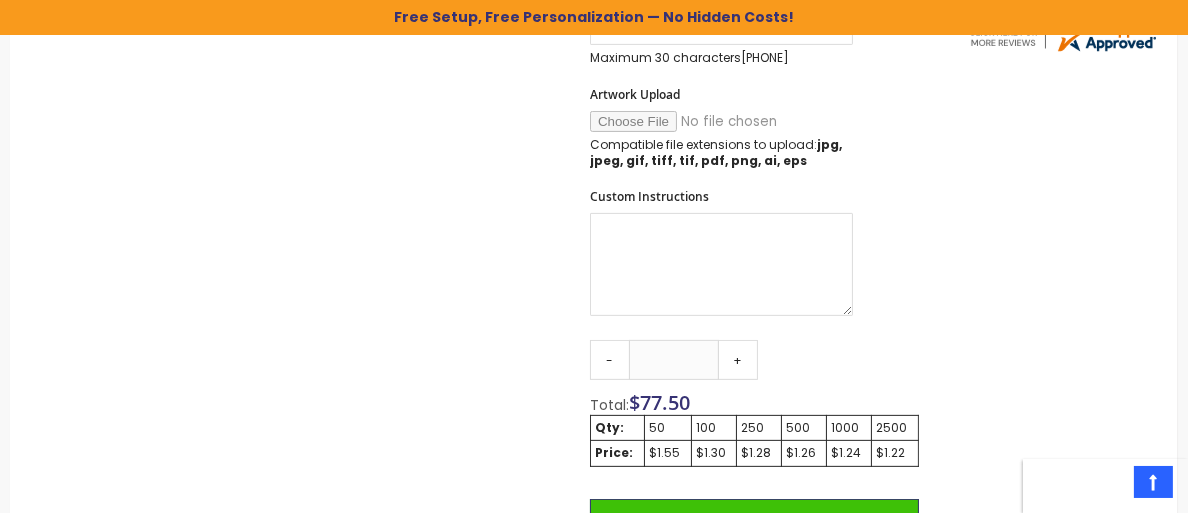 click on "250" at bounding box center (759, 428) 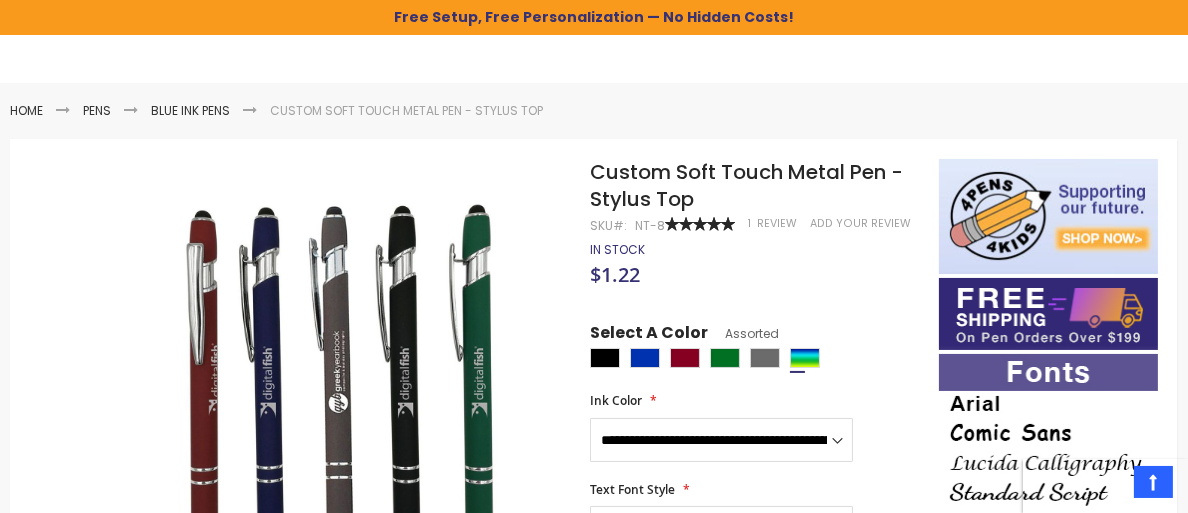 scroll, scrollTop: 200, scrollLeft: 0, axis: vertical 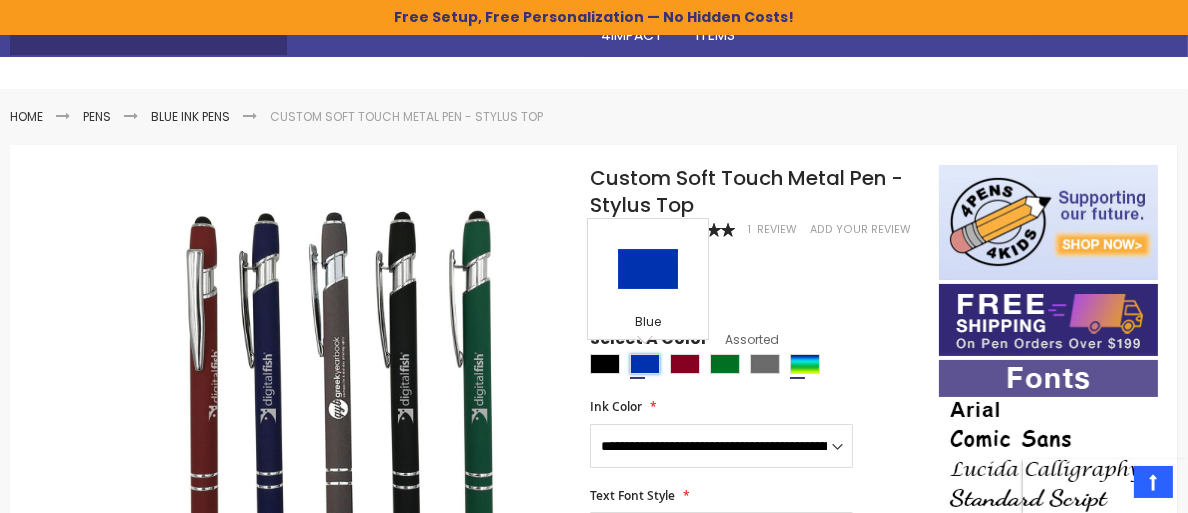 click at bounding box center [645, 364] 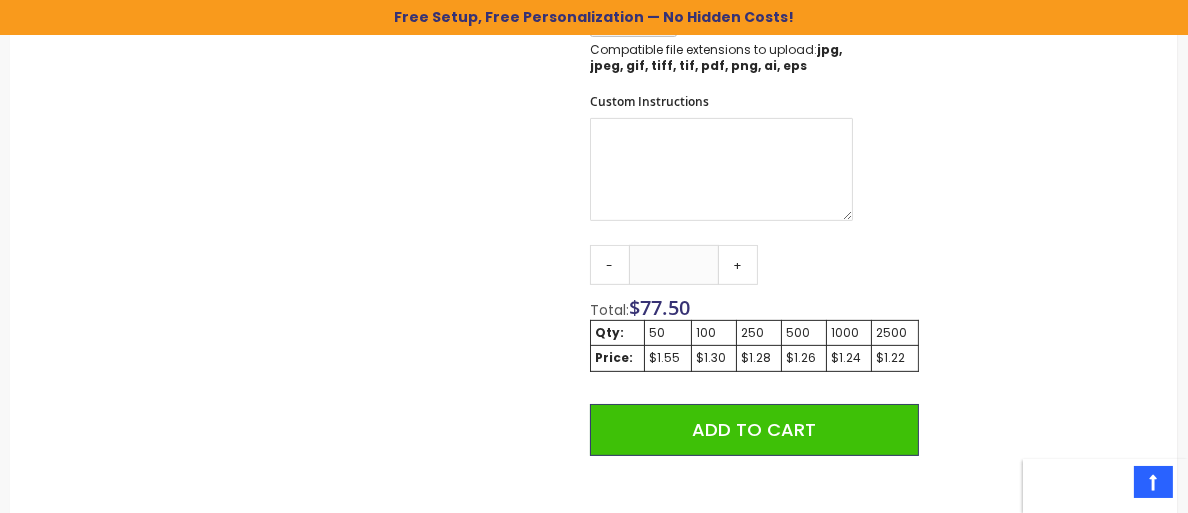 scroll, scrollTop: 1100, scrollLeft: 0, axis: vertical 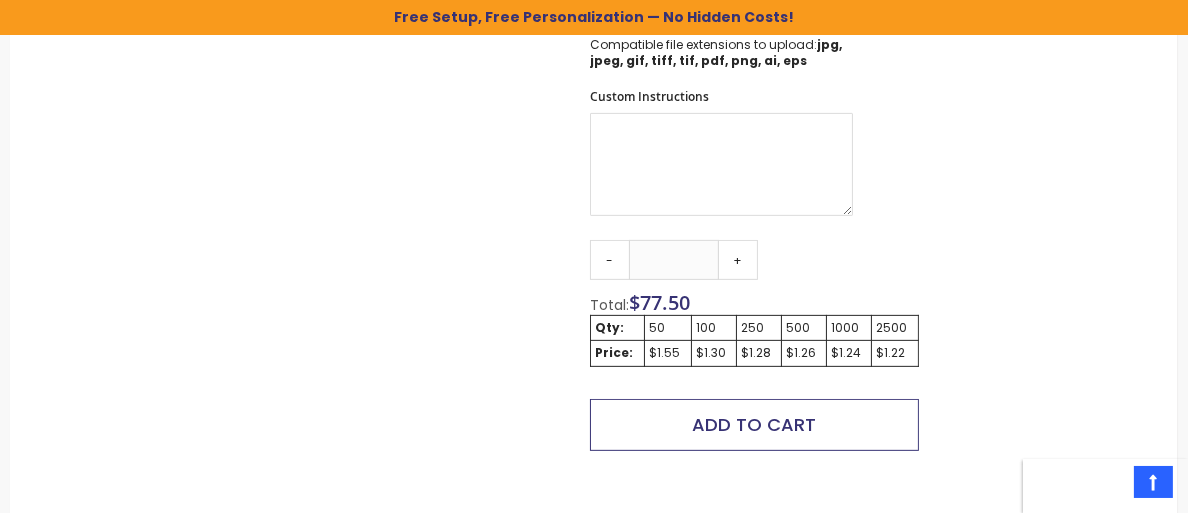 click on "Add to Cart" at bounding box center [754, 425] 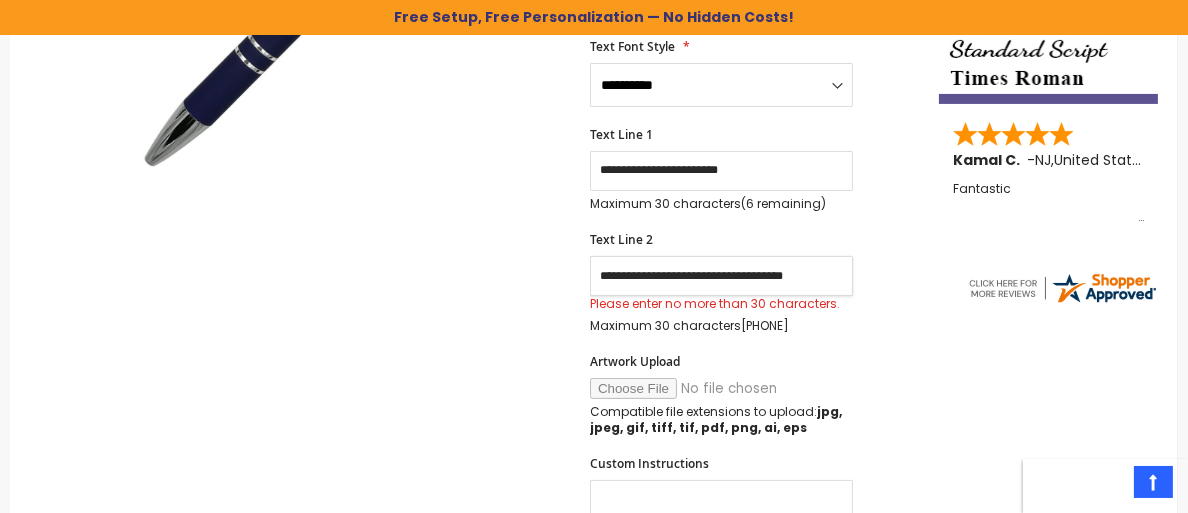 scroll, scrollTop: 648, scrollLeft: 0, axis: vertical 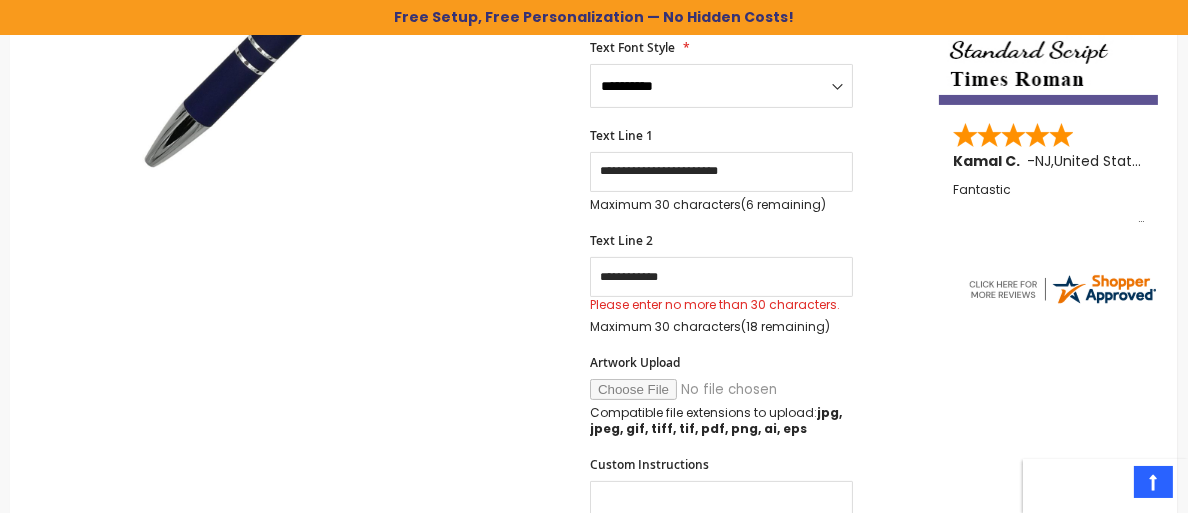 click on "**********" at bounding box center (754, 284) 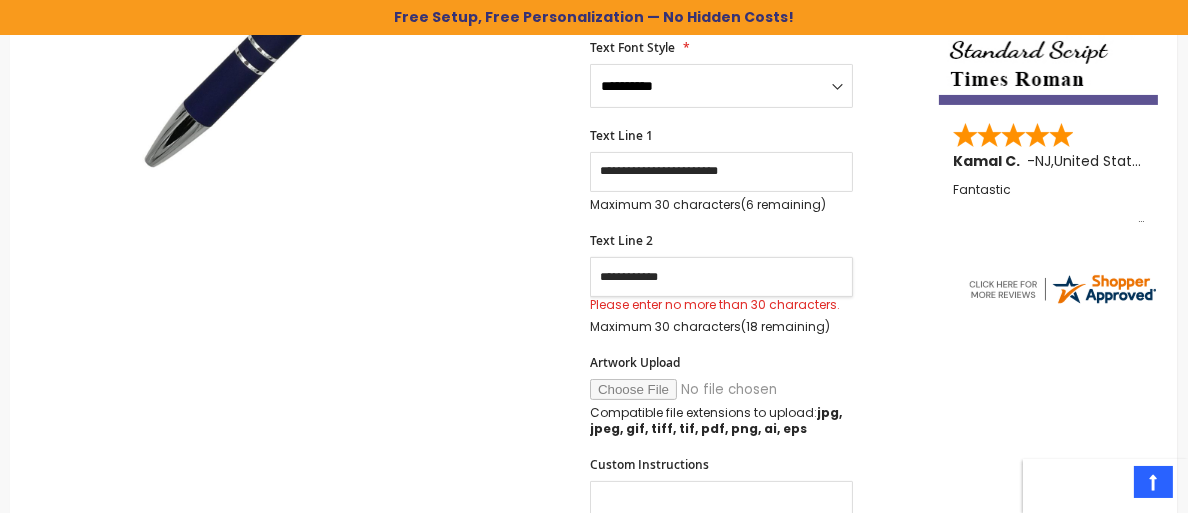click on "**********" at bounding box center (721, 277) 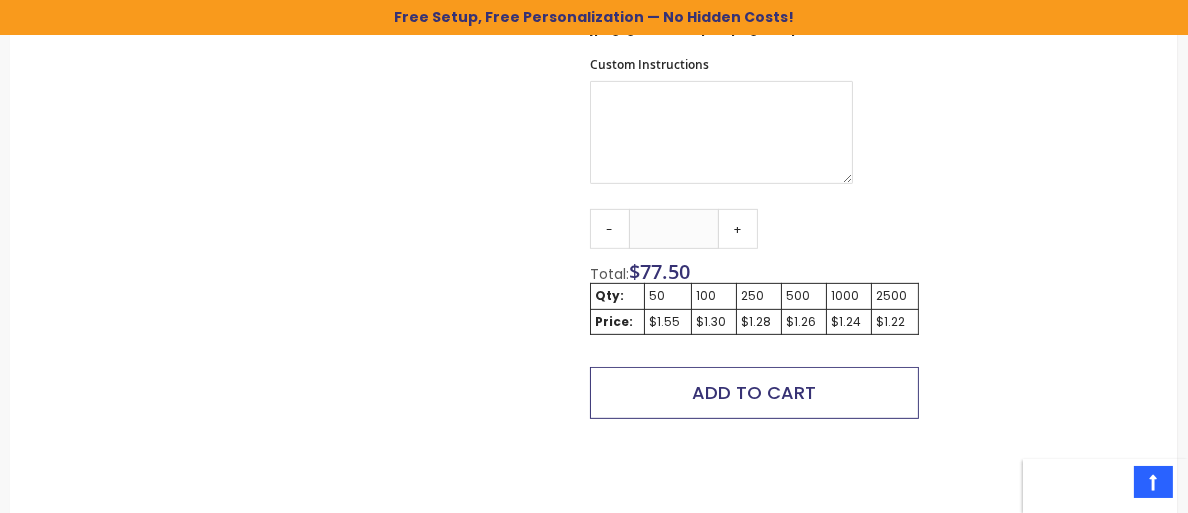 type on "**********" 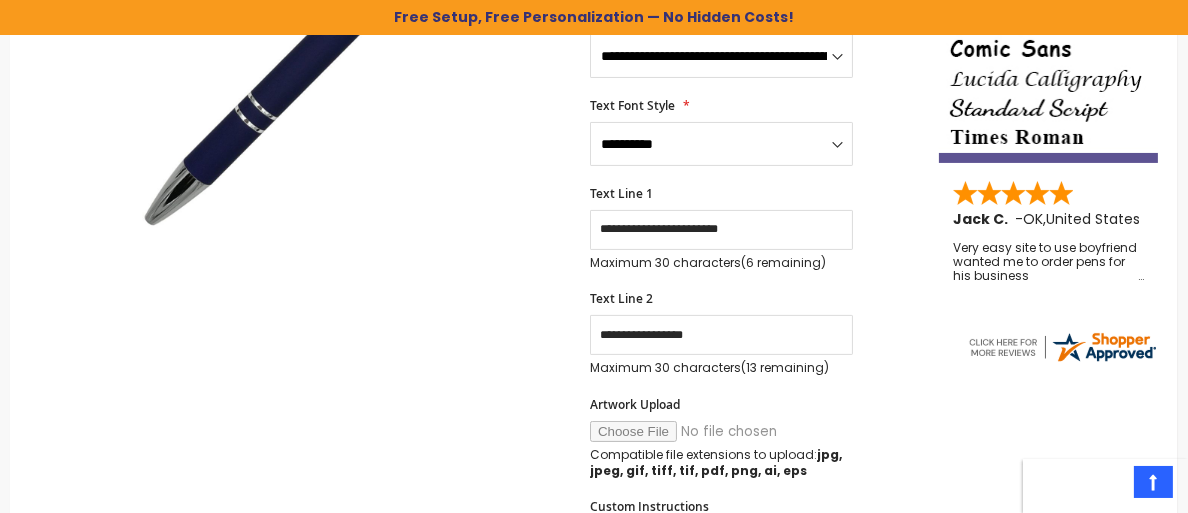 scroll, scrollTop: 507, scrollLeft: 0, axis: vertical 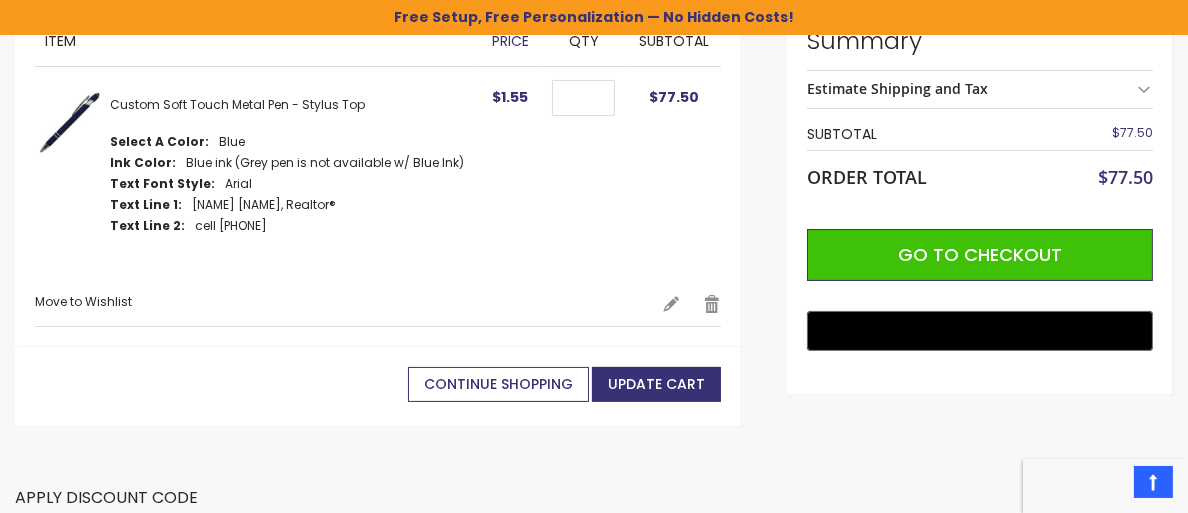 click on "Continue Shopping" 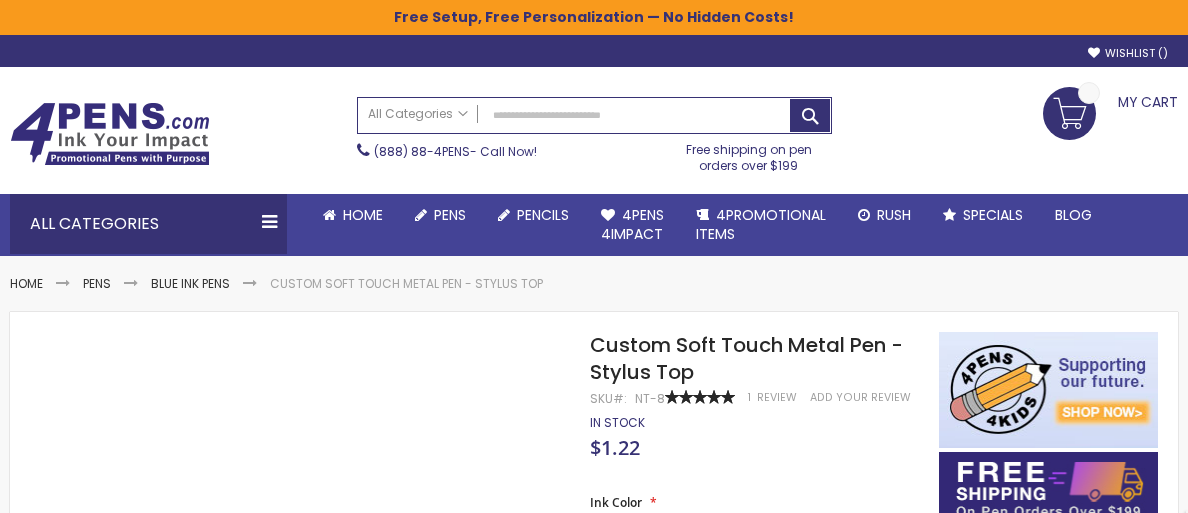 scroll, scrollTop: 0, scrollLeft: 0, axis: both 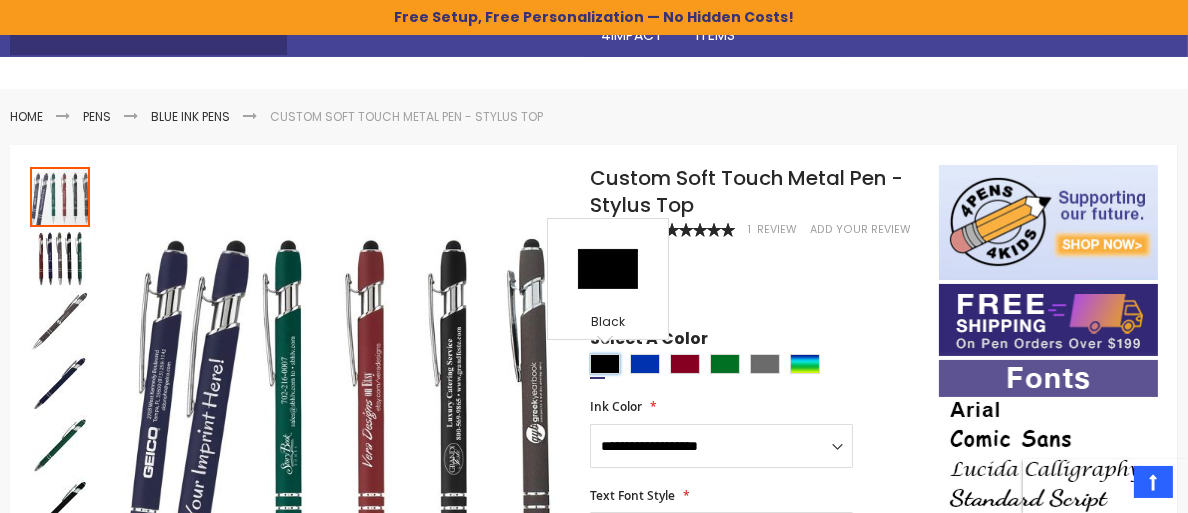 click at bounding box center [605, 364] 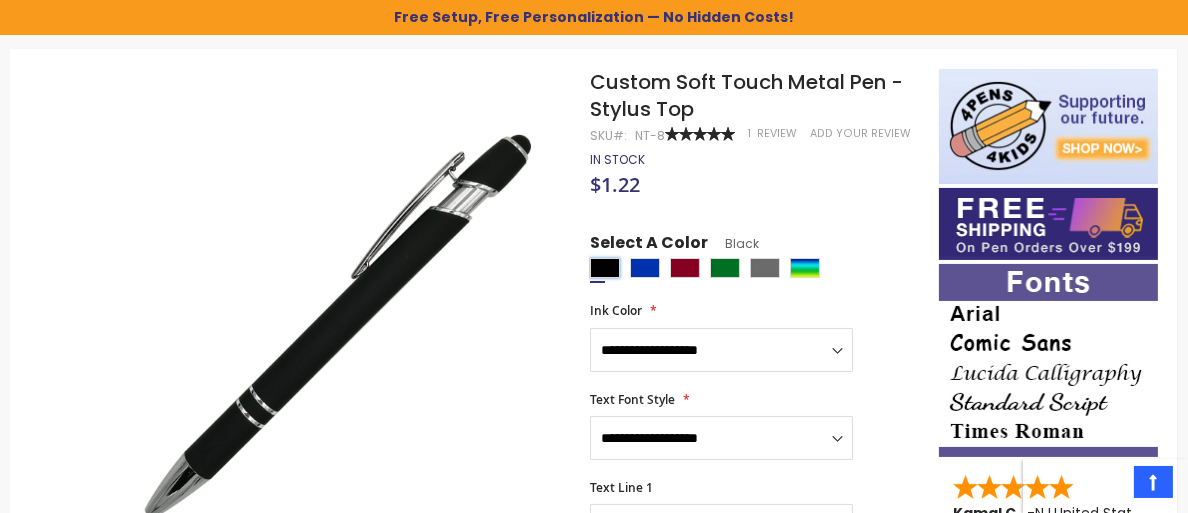 scroll, scrollTop: 400, scrollLeft: 0, axis: vertical 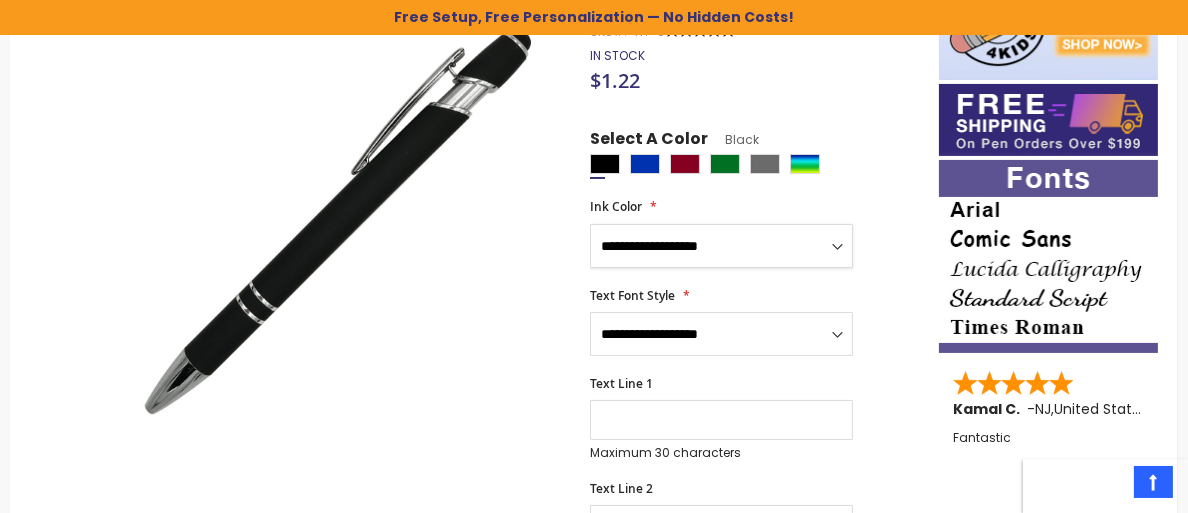 click on "**********" at bounding box center (721, 246) 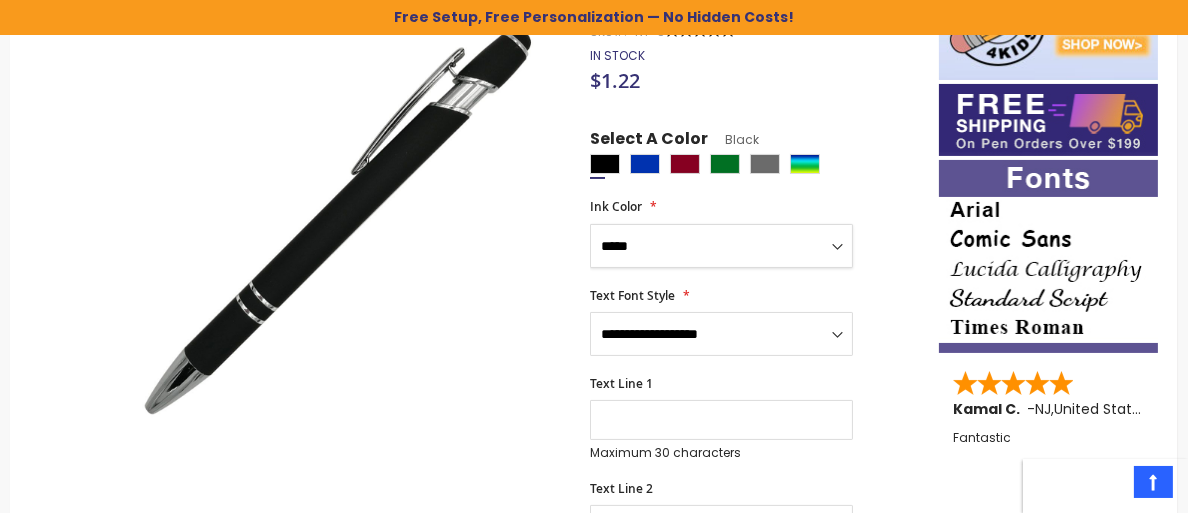 click on "**********" at bounding box center [721, 246] 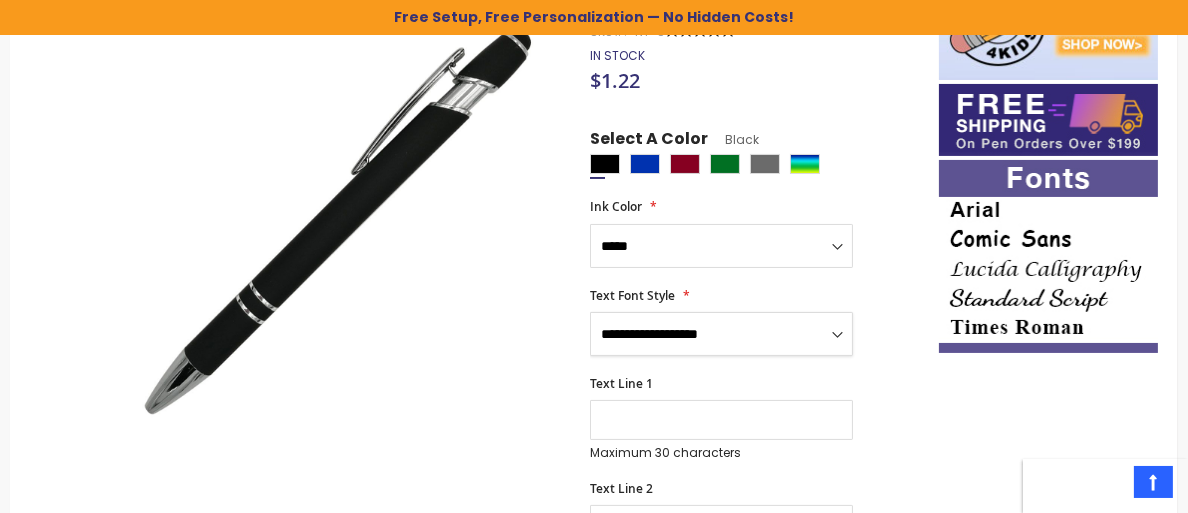 click on "**********" at bounding box center [721, 334] 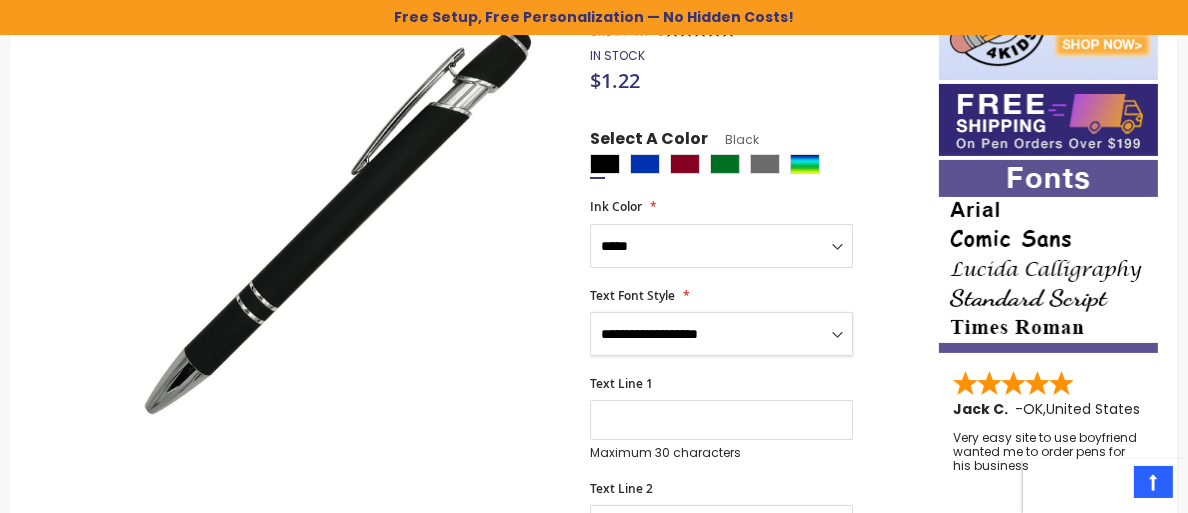 select on "**" 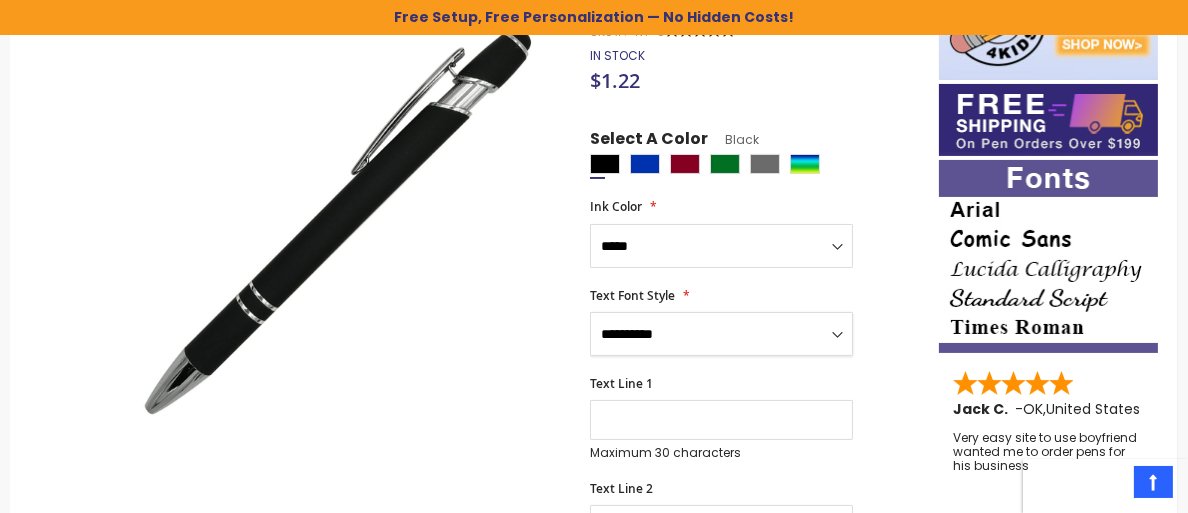 click on "**********" at bounding box center (721, 334) 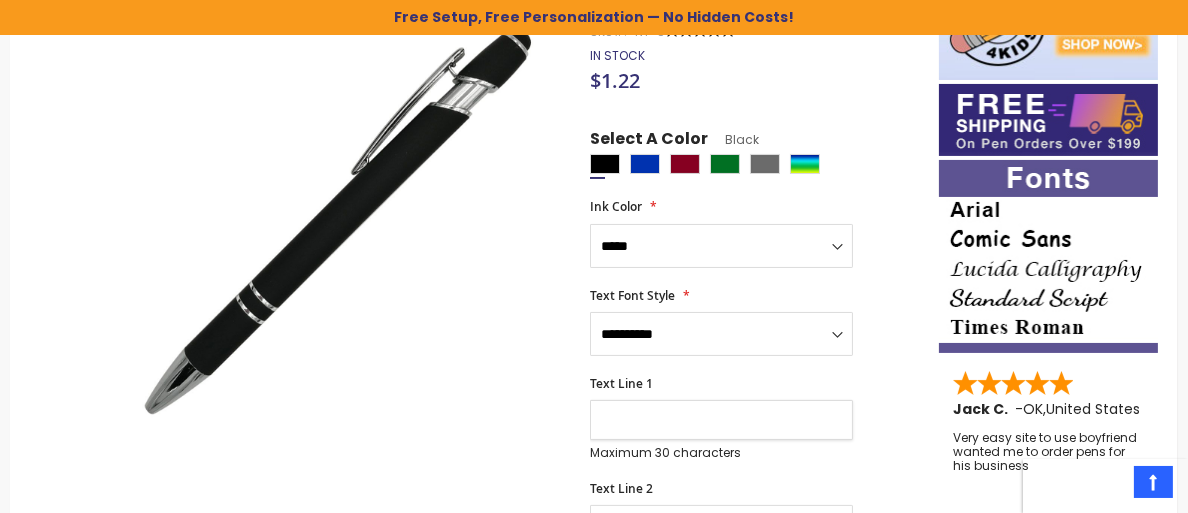 click on "Text Line 1" at bounding box center (721, 420) 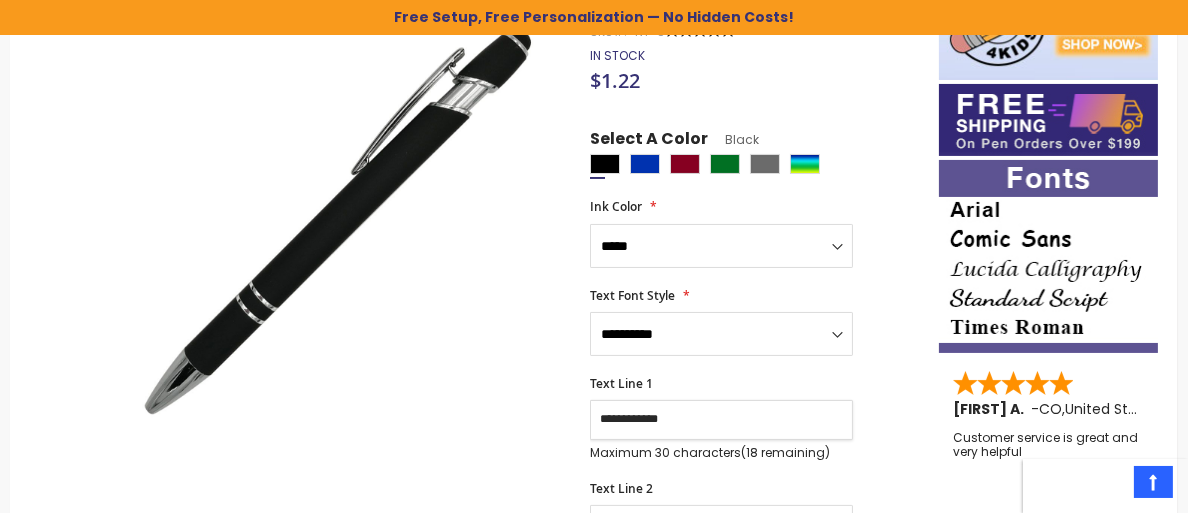 paste on "*********" 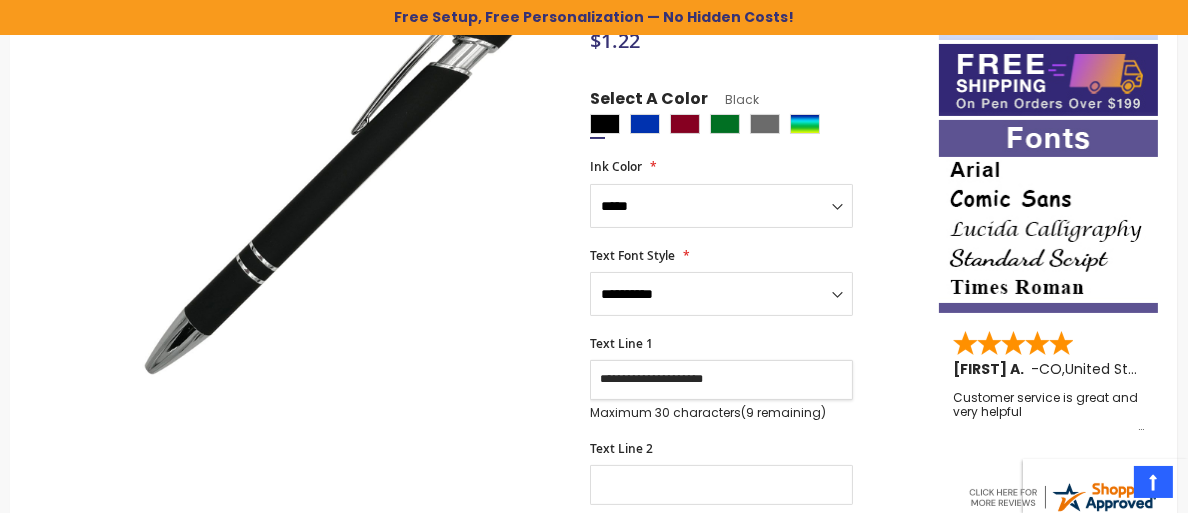 scroll, scrollTop: 500, scrollLeft: 0, axis: vertical 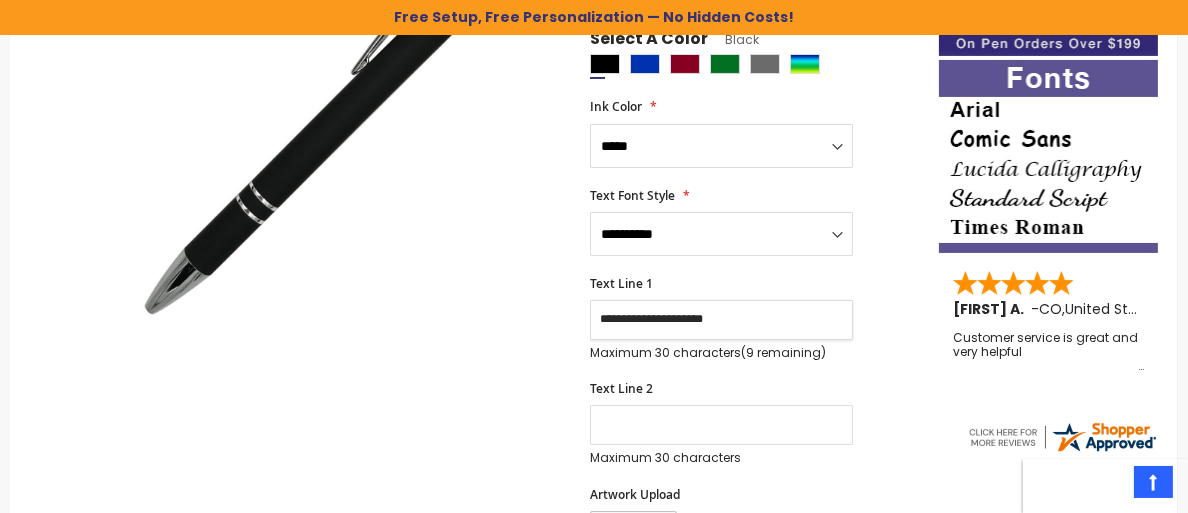 type on "**********" 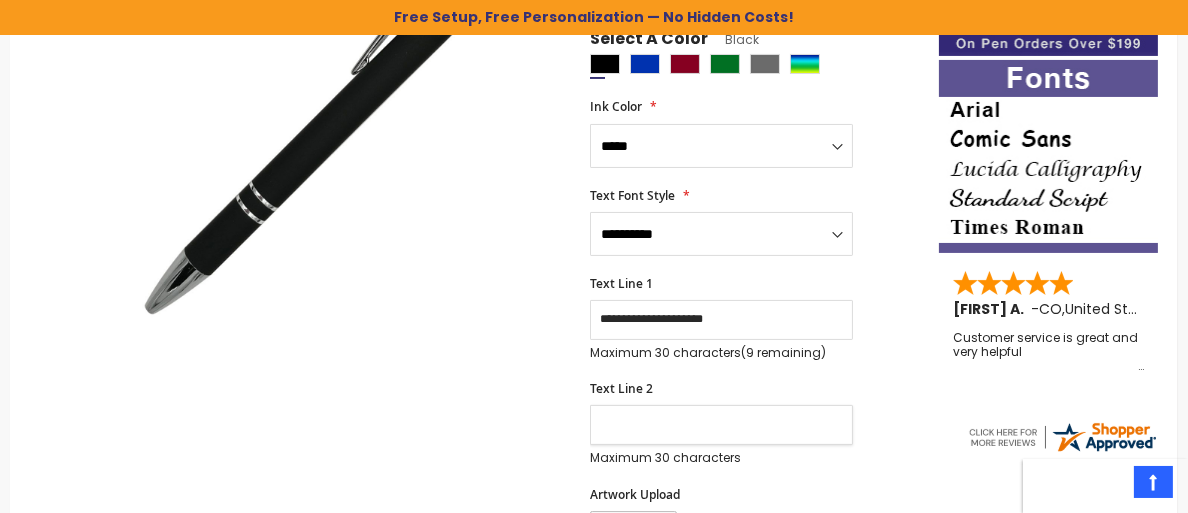 click on "Text Line 2" at bounding box center (721, 425) 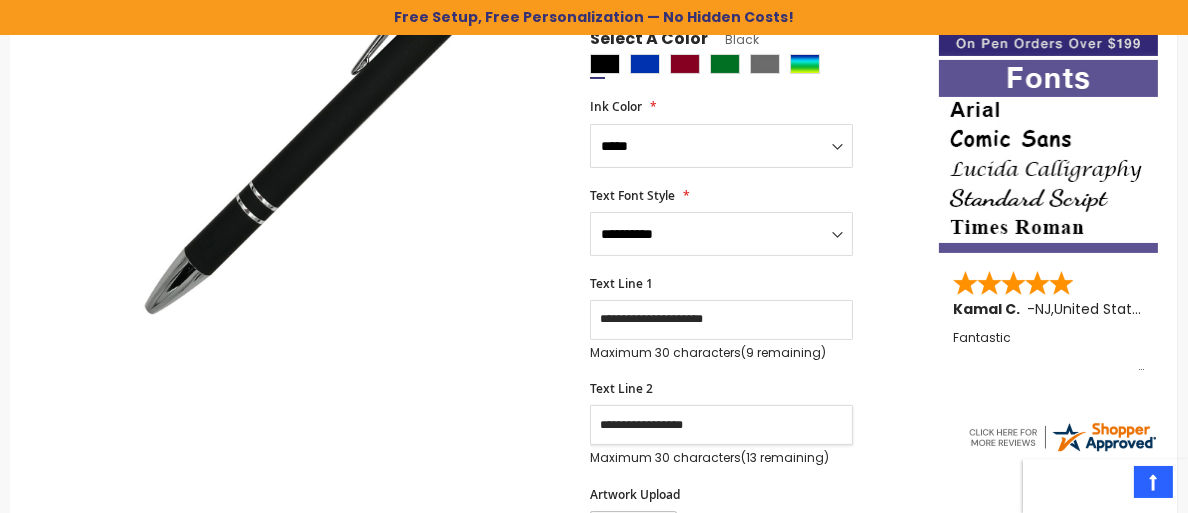 click on "Skip to the end of the images gallery
Skip to the beginning of the images gallery
Custom Soft Touch Metal Pen - Stylus Top
SKU
NT-8
Rating:
100                          % of  100
1" at bounding box center (474, 659) 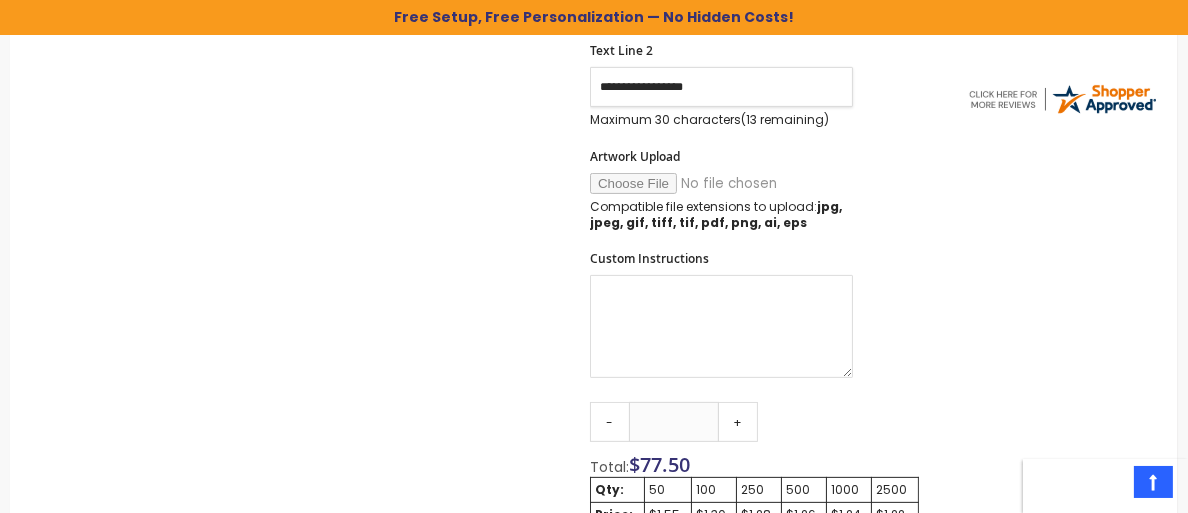 scroll, scrollTop: 900, scrollLeft: 0, axis: vertical 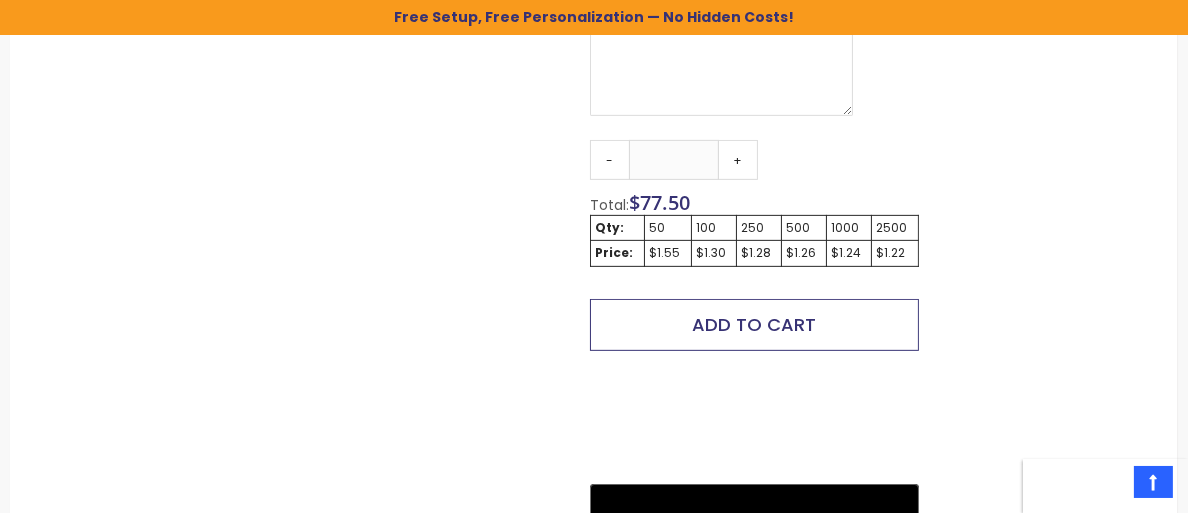 type on "**********" 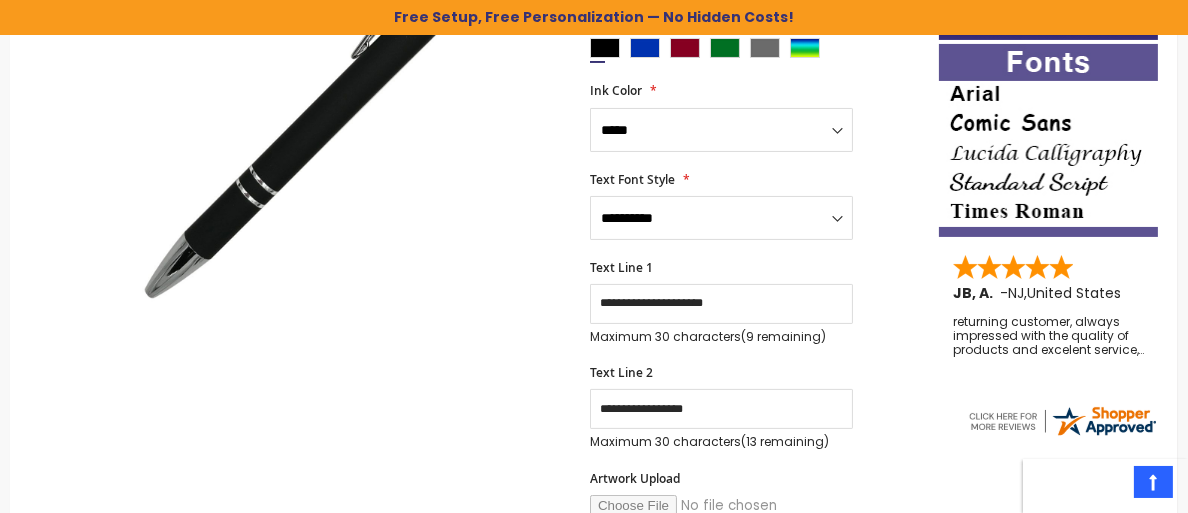 scroll, scrollTop: 507, scrollLeft: 0, axis: vertical 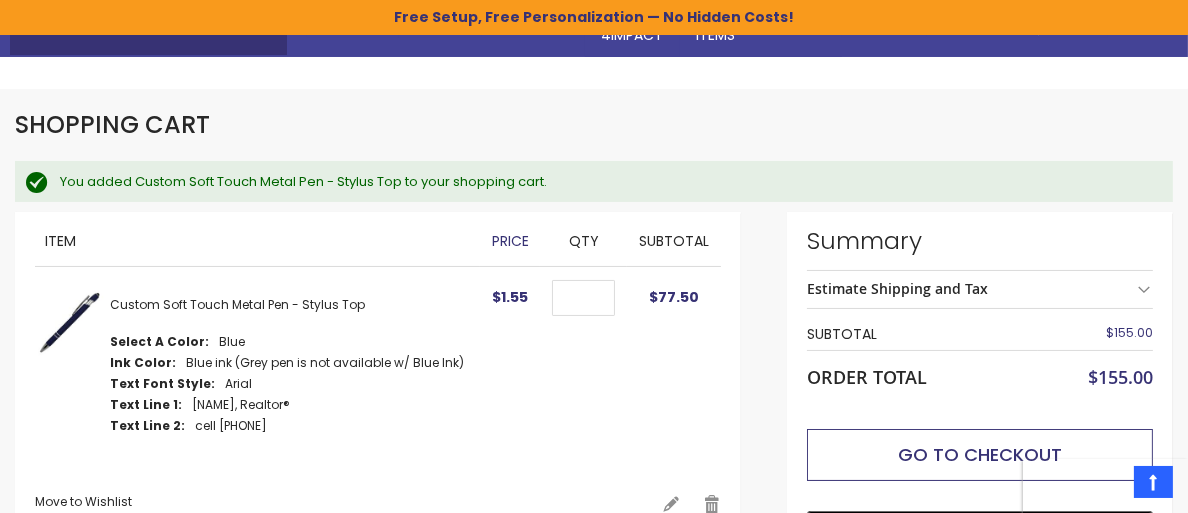 click on "Go to Checkout" at bounding box center [980, 454] 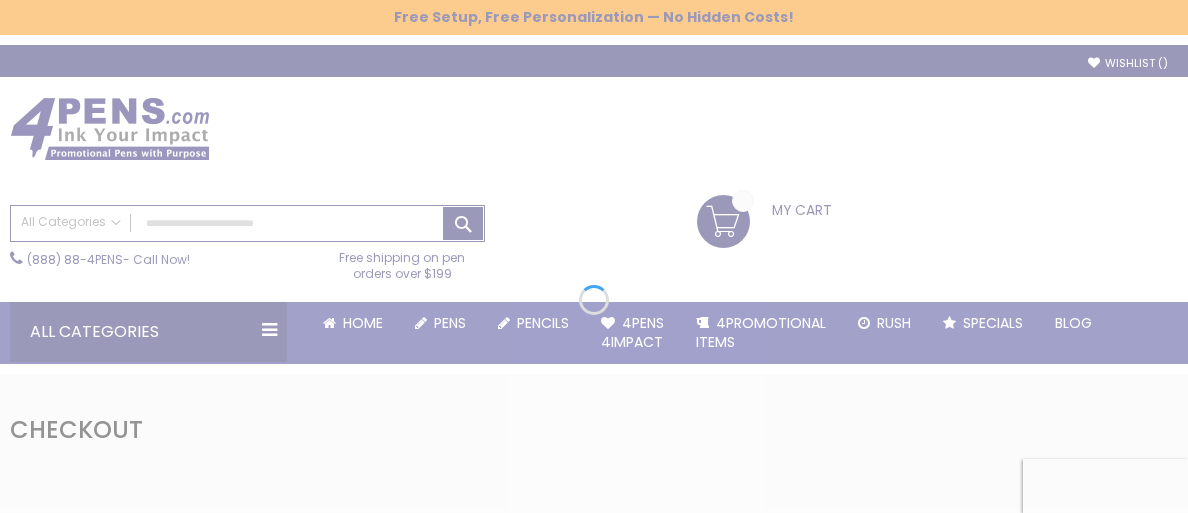 scroll, scrollTop: 0, scrollLeft: 0, axis: both 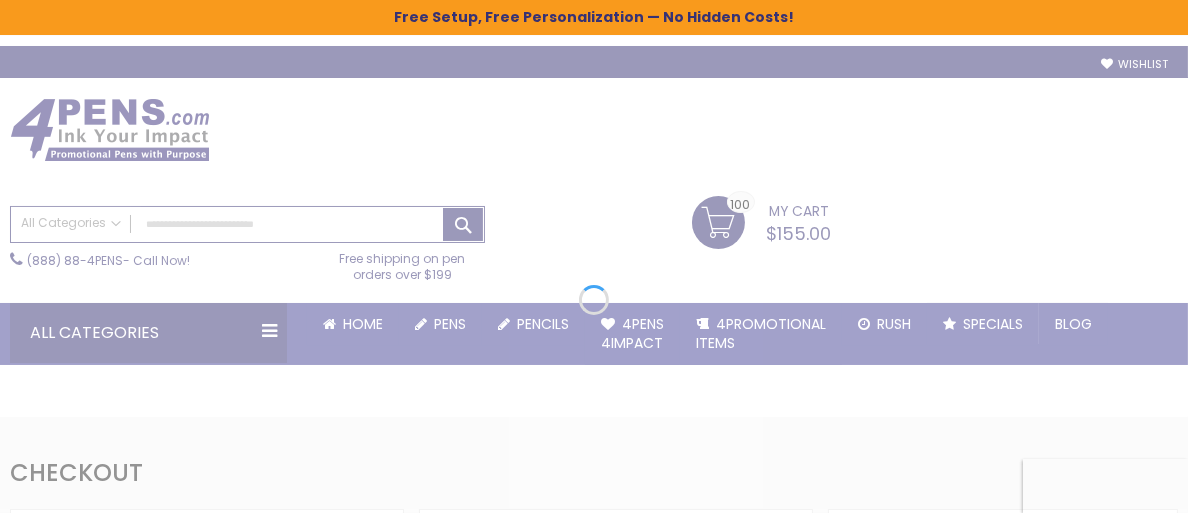 select on "*" 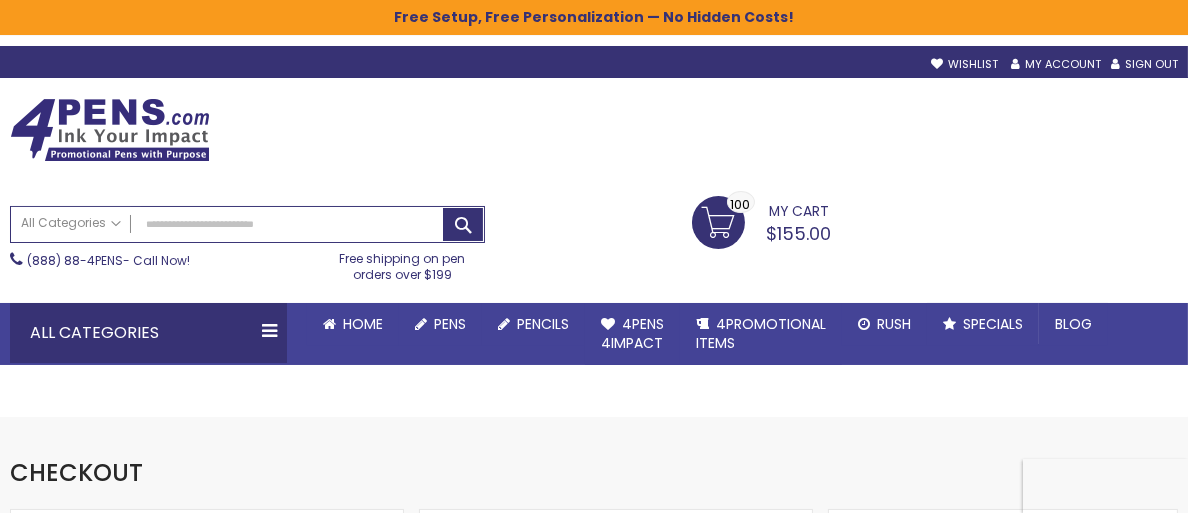 scroll, scrollTop: 0, scrollLeft: 0, axis: both 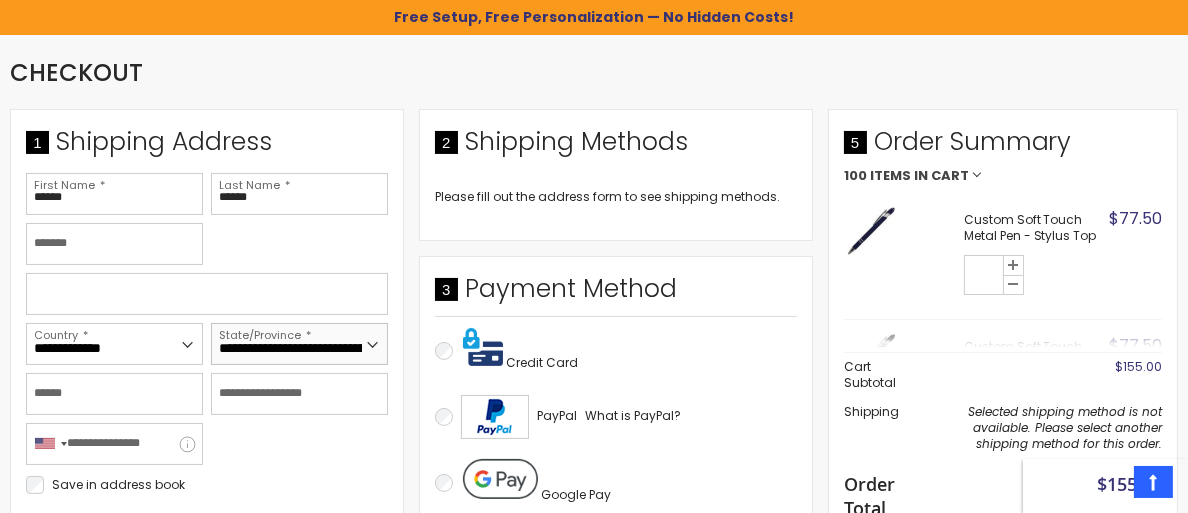 click on "**********" at bounding box center [299, 344] 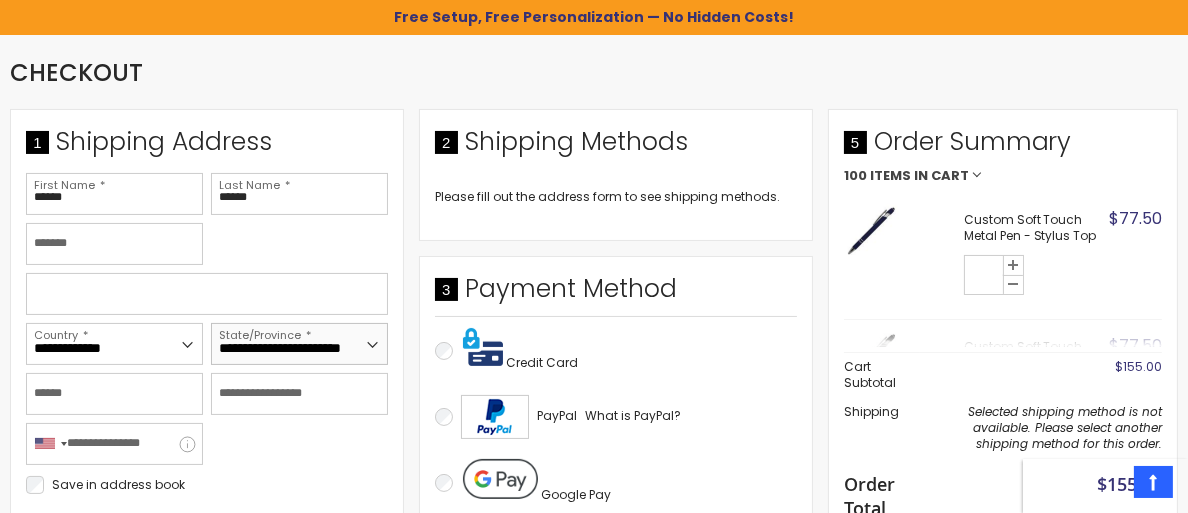 click on "**********" at bounding box center (299, 344) 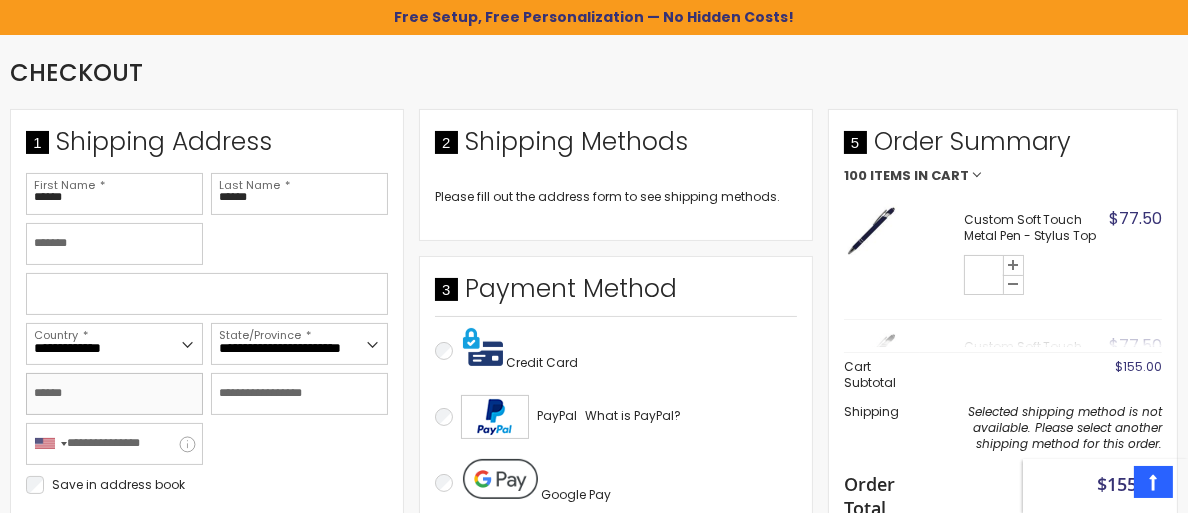 click on "City" at bounding box center (114, 394) 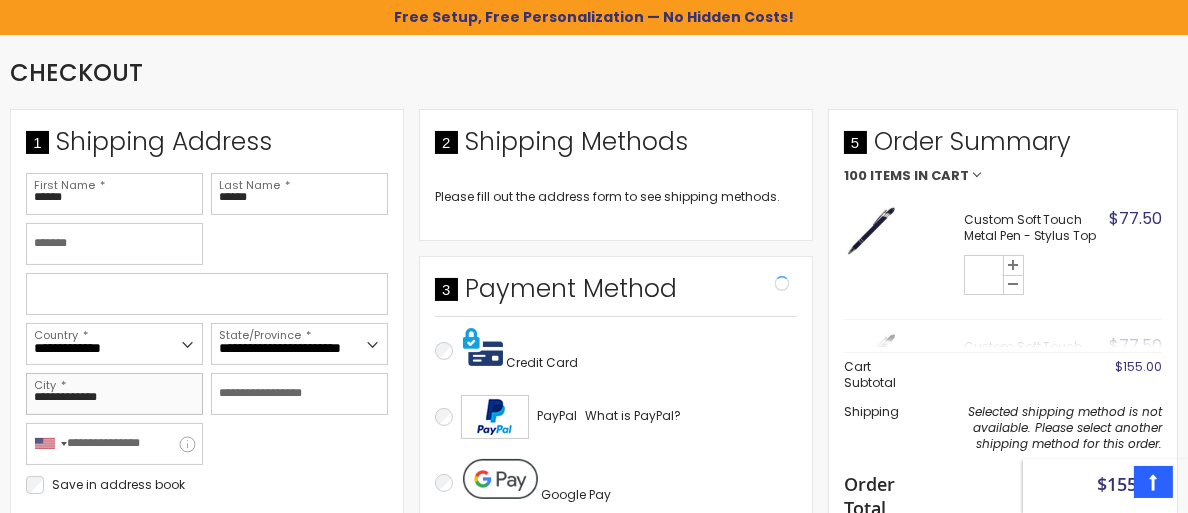 type on "**********" 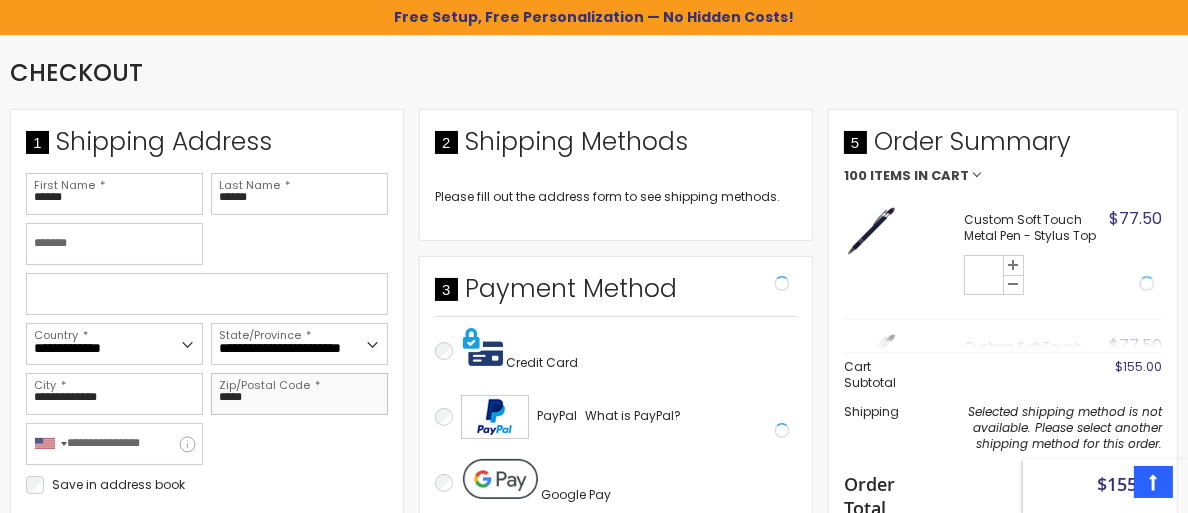 type on "*****" 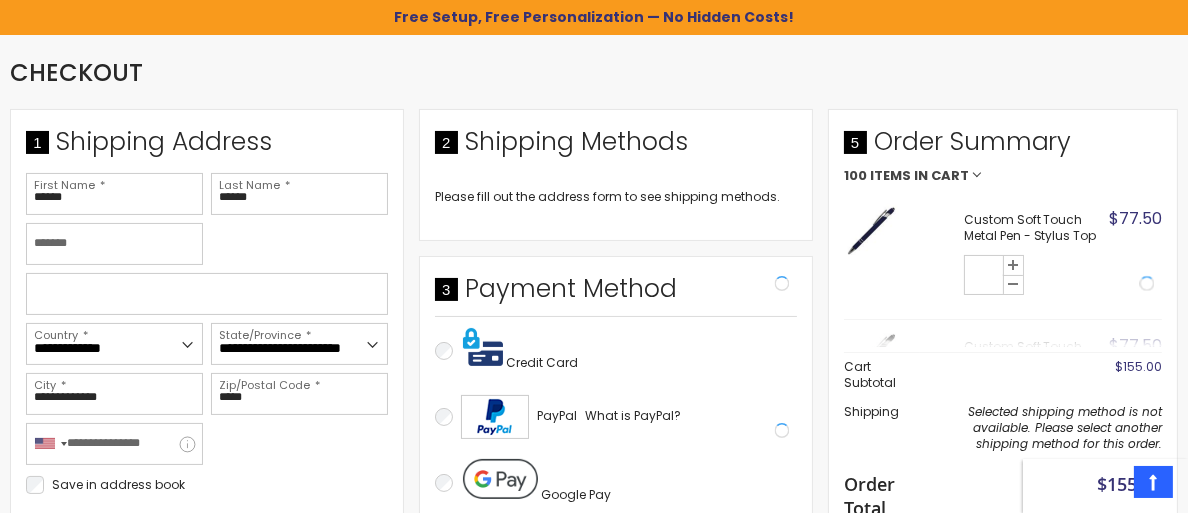 click on "**********" at bounding box center (207, 335) 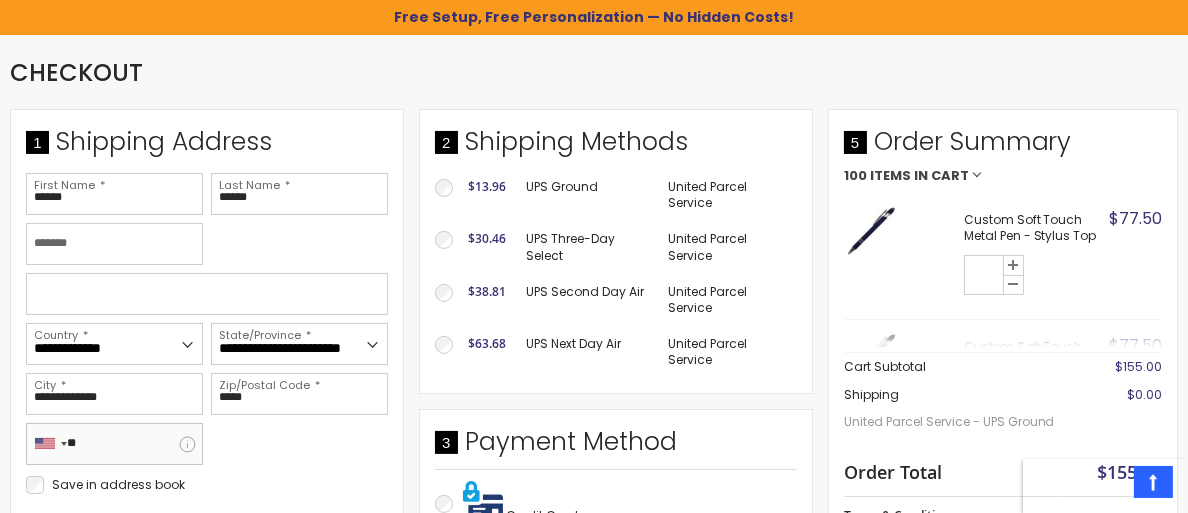 click on "**" at bounding box center [114, 444] 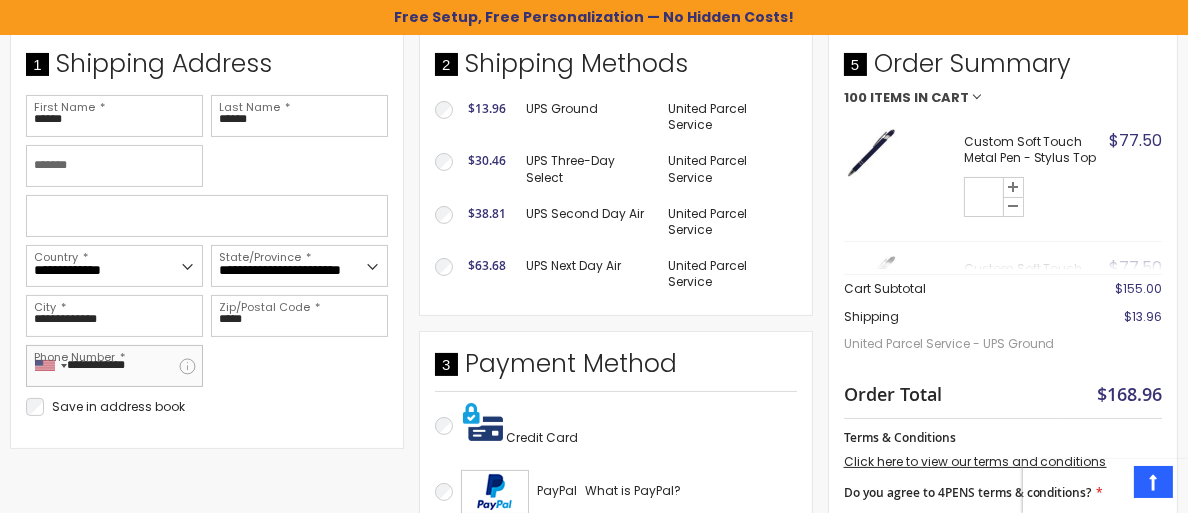 scroll, scrollTop: 400, scrollLeft: 0, axis: vertical 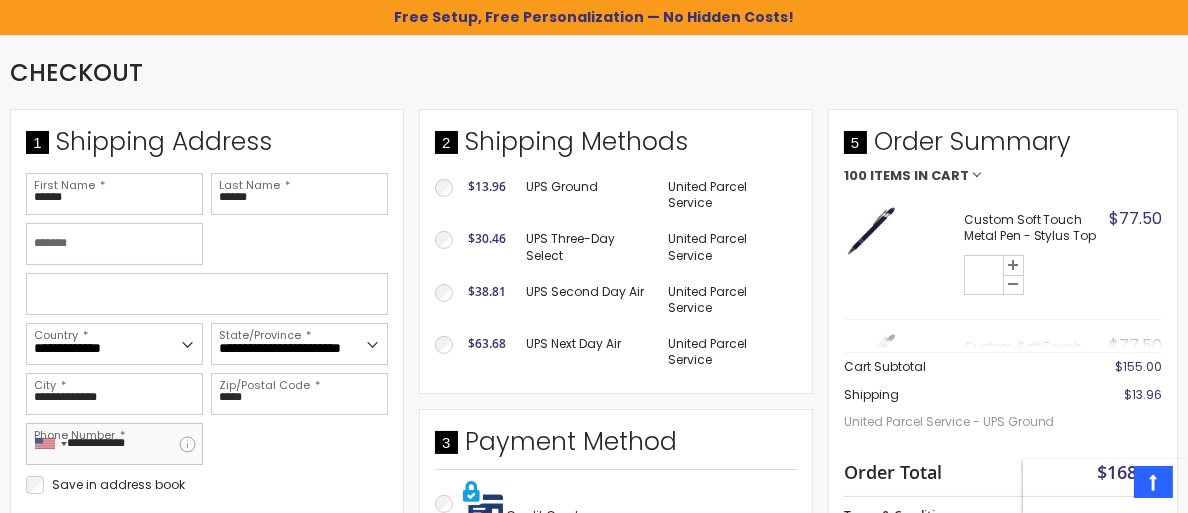 type on "**********" 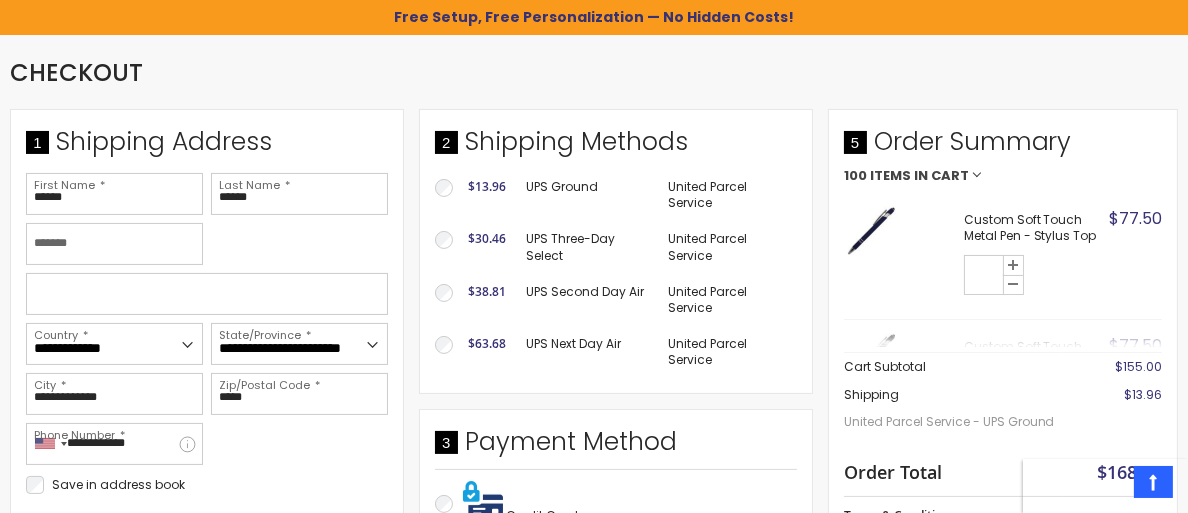 click on "Custom Soft Touch Metal Pen - Stylus Top
Qty
**
$77.50
View Details
Options Details
Select A Color
Blue
Ink Color
Arial" at bounding box center (1006, 270) 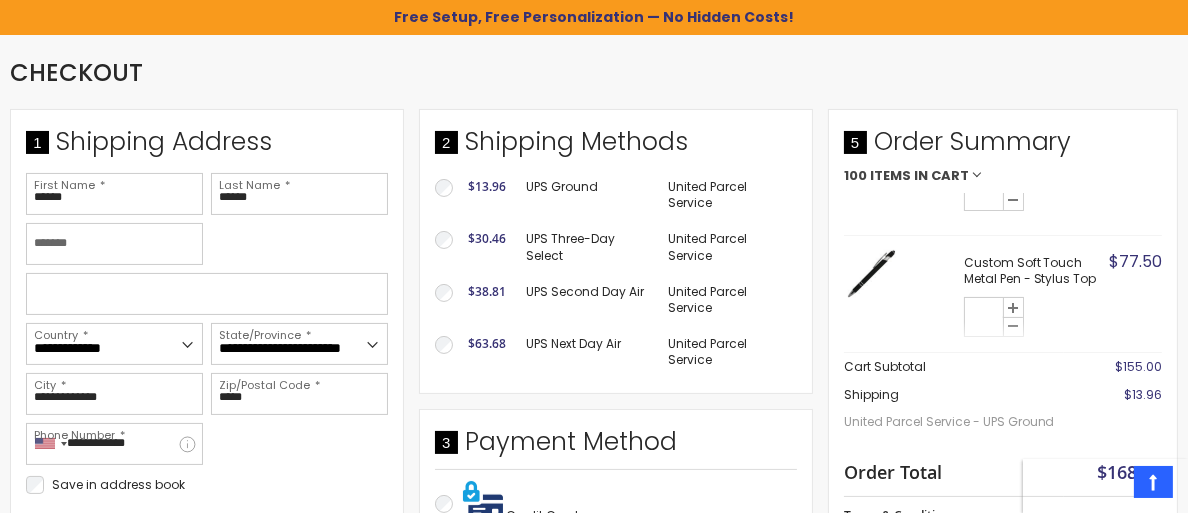 scroll, scrollTop: 98, scrollLeft: 0, axis: vertical 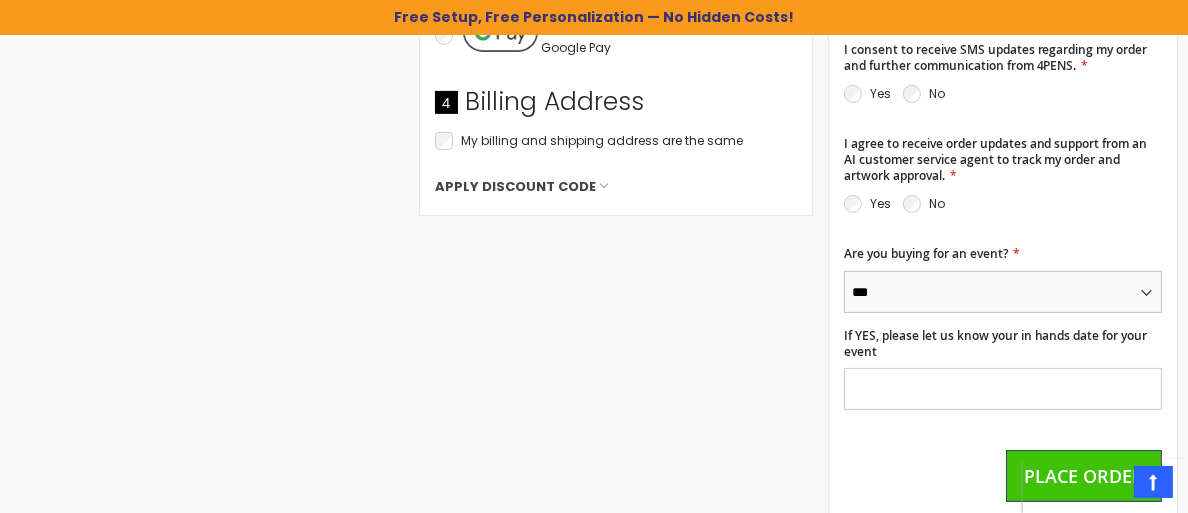 click on "*** **" at bounding box center [1003, 292] 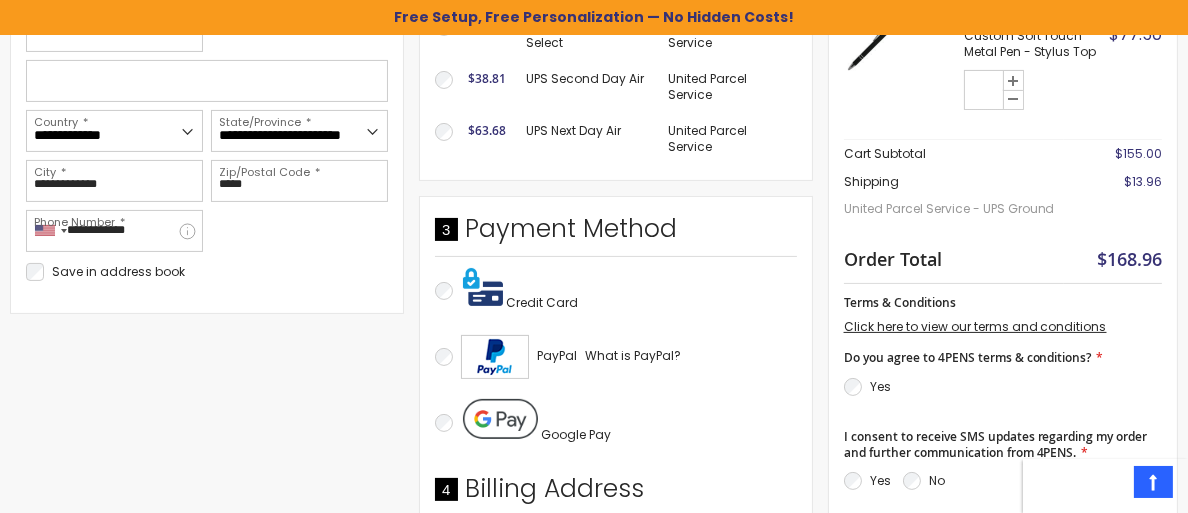 scroll, scrollTop: 500, scrollLeft: 0, axis: vertical 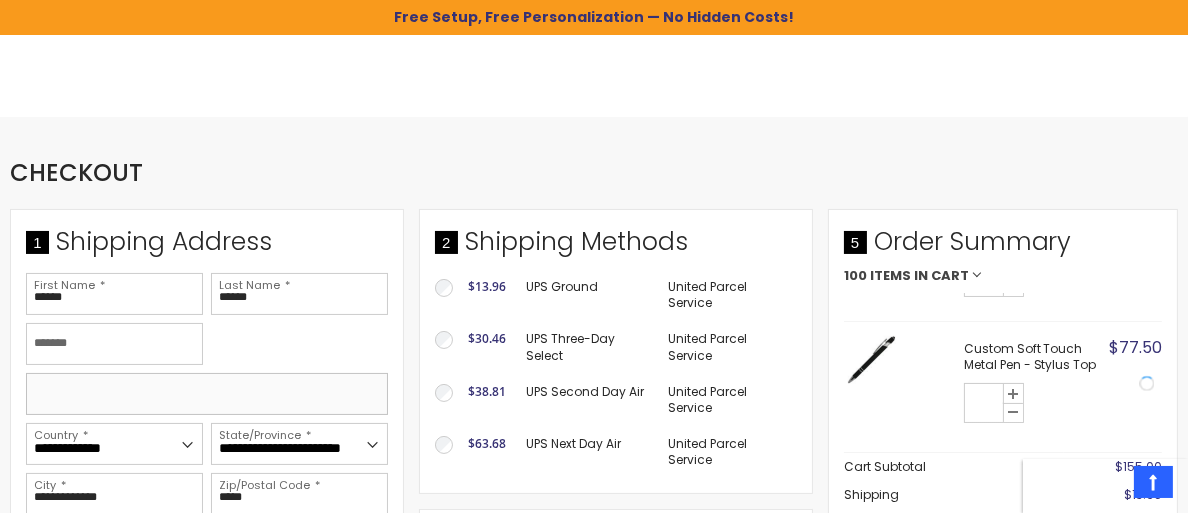 click at bounding box center [207, 394] 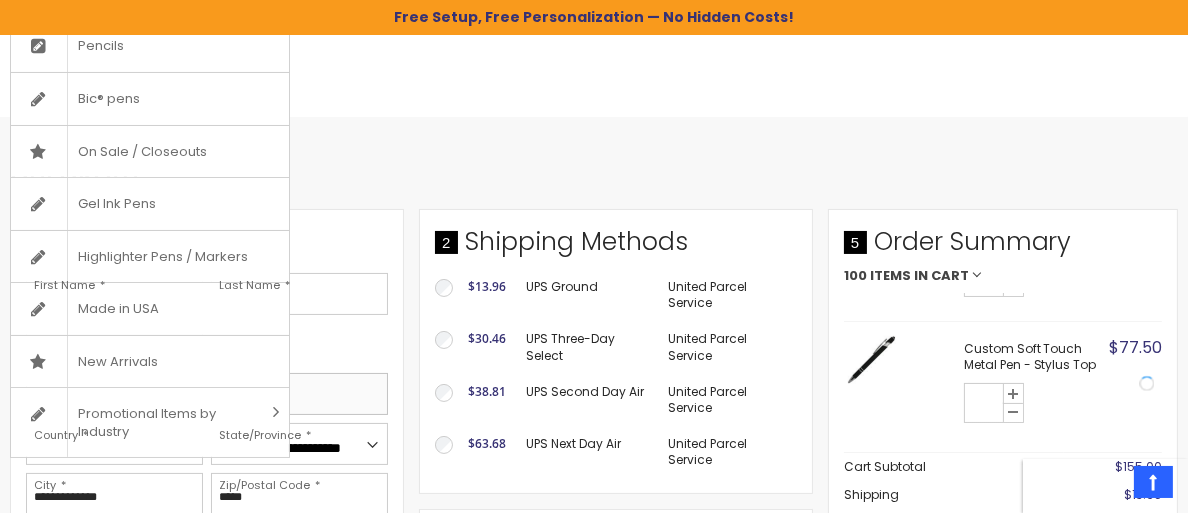 type on "**********" 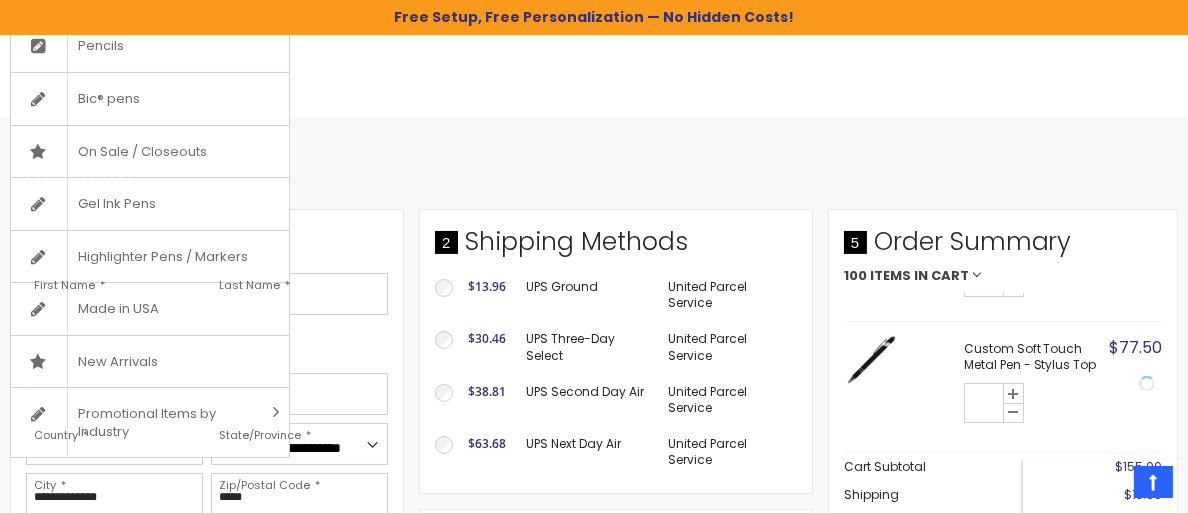 type on "**********" 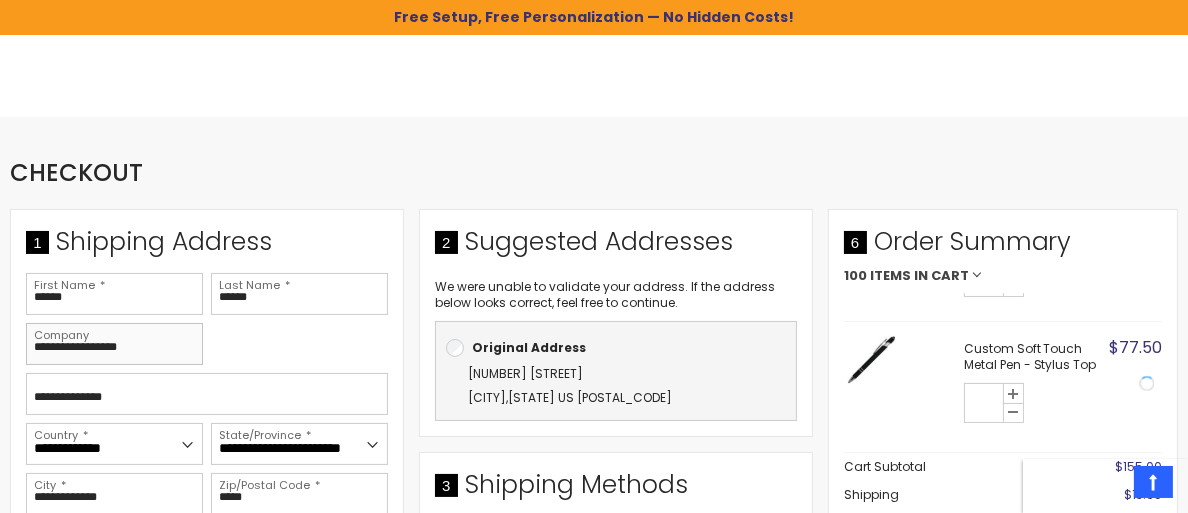 drag, startPoint x: 113, startPoint y: 341, endPoint x: 148, endPoint y: 351, distance: 36.40055 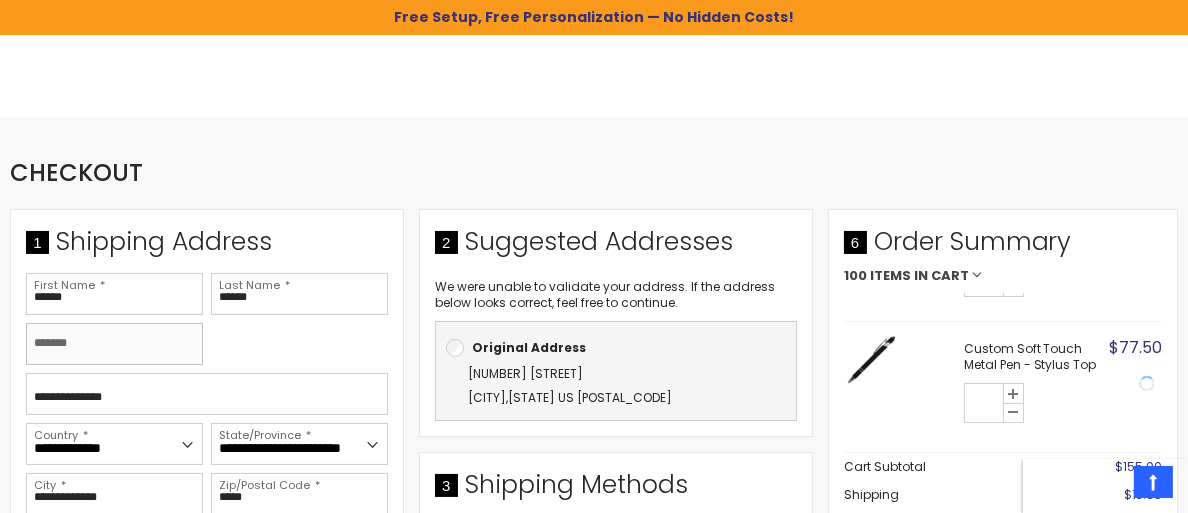 type 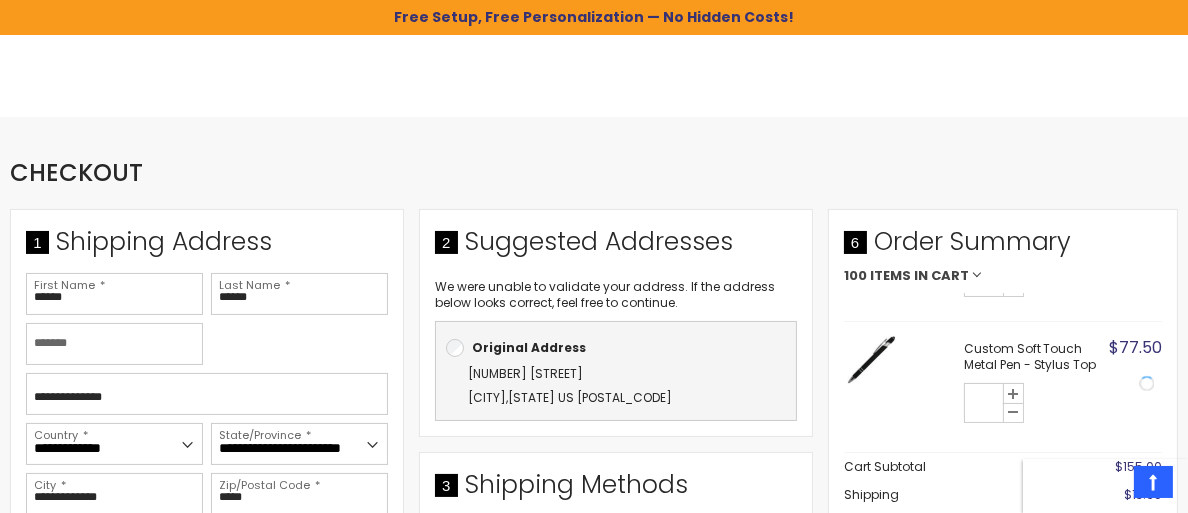 click on "**********" at bounding box center [207, 435] 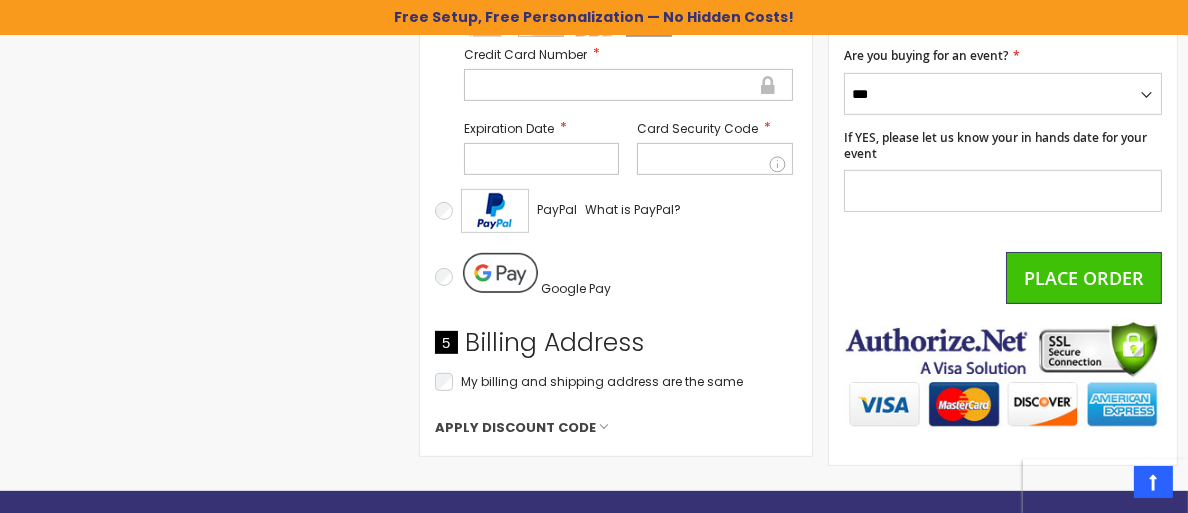 scroll, scrollTop: 1200, scrollLeft: 0, axis: vertical 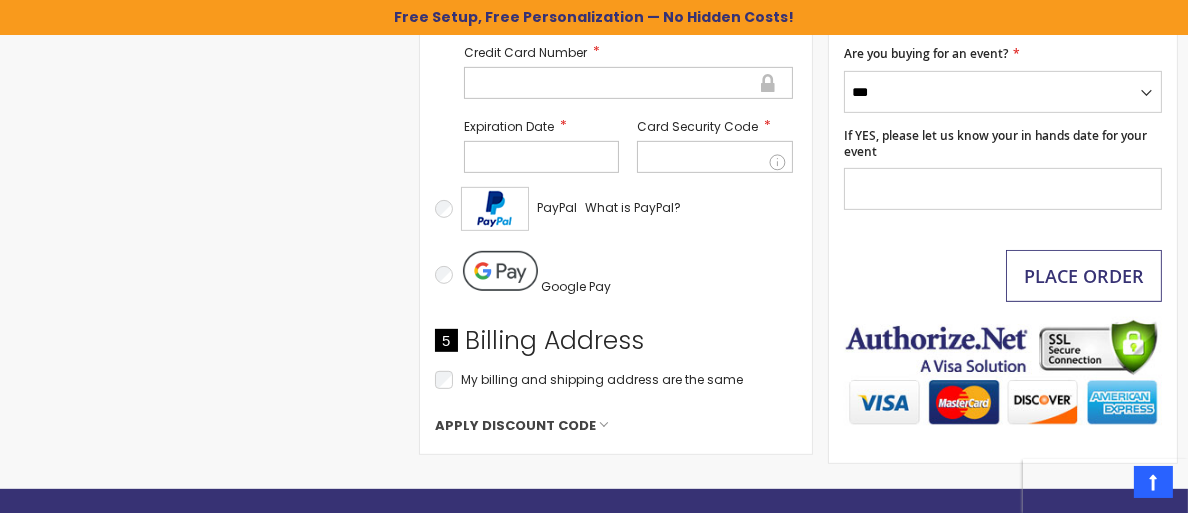 click on "Place Order" at bounding box center (1084, 276) 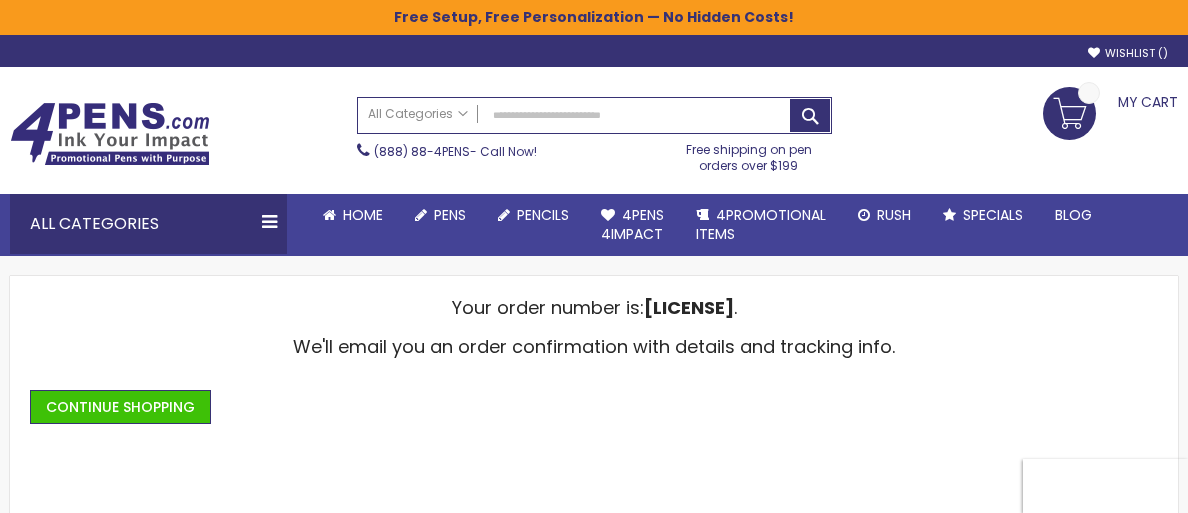 scroll, scrollTop: 0, scrollLeft: 0, axis: both 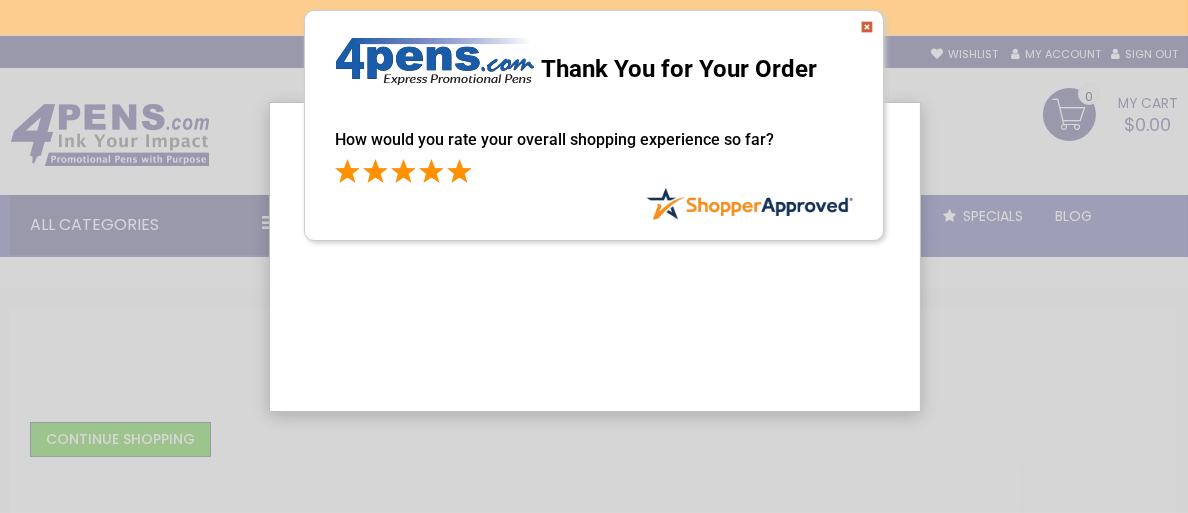 click at bounding box center (459, 171) 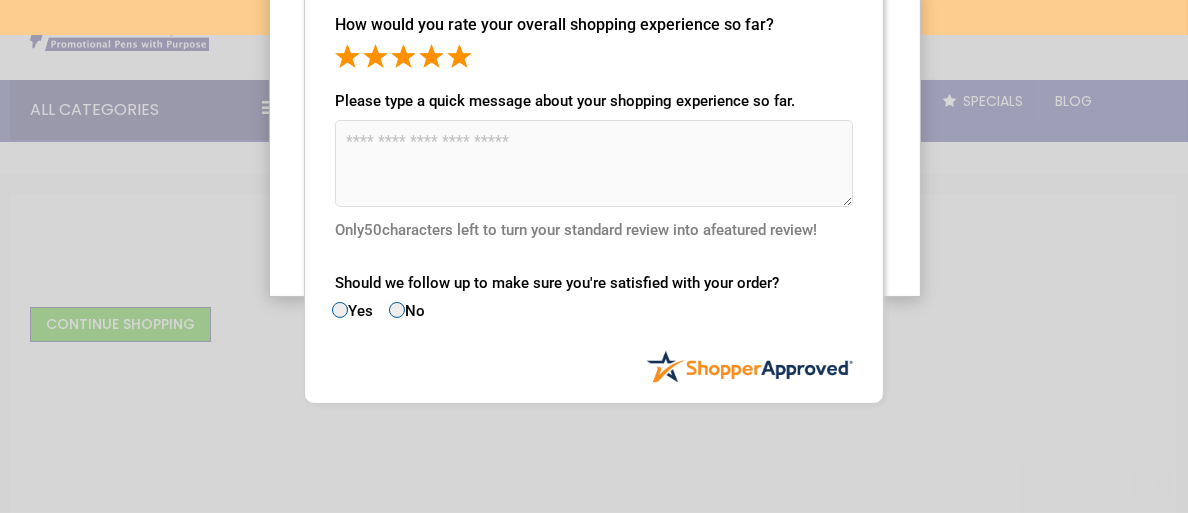 scroll, scrollTop: 300, scrollLeft: 0, axis: vertical 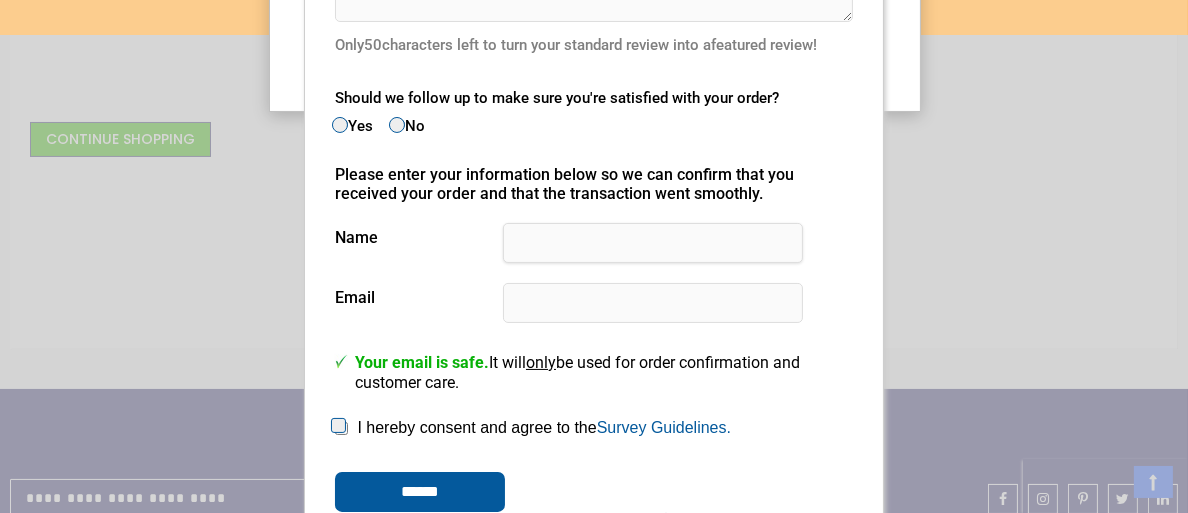 click at bounding box center [653, 243] 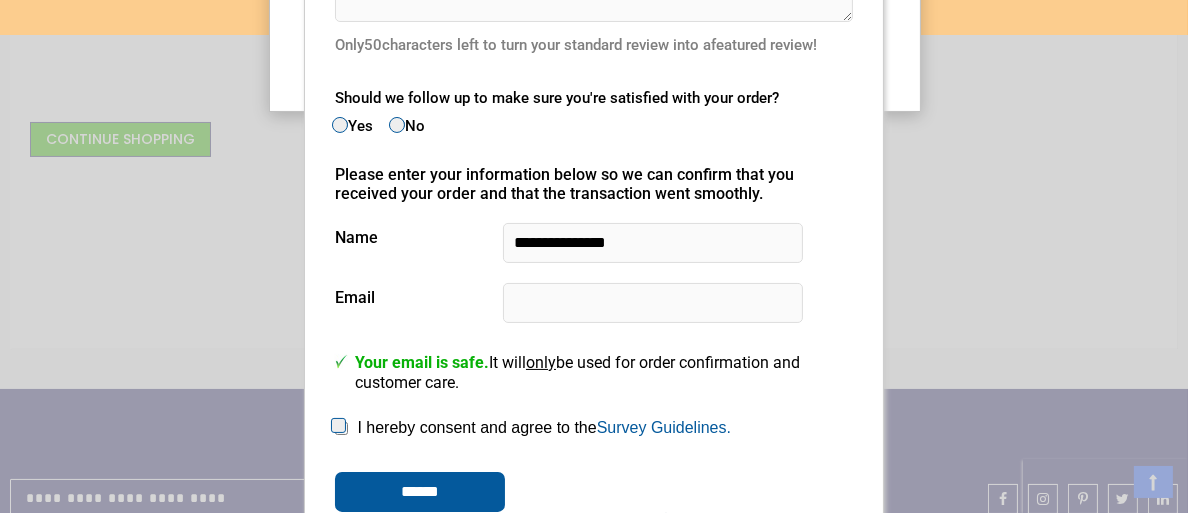 type on "**********" 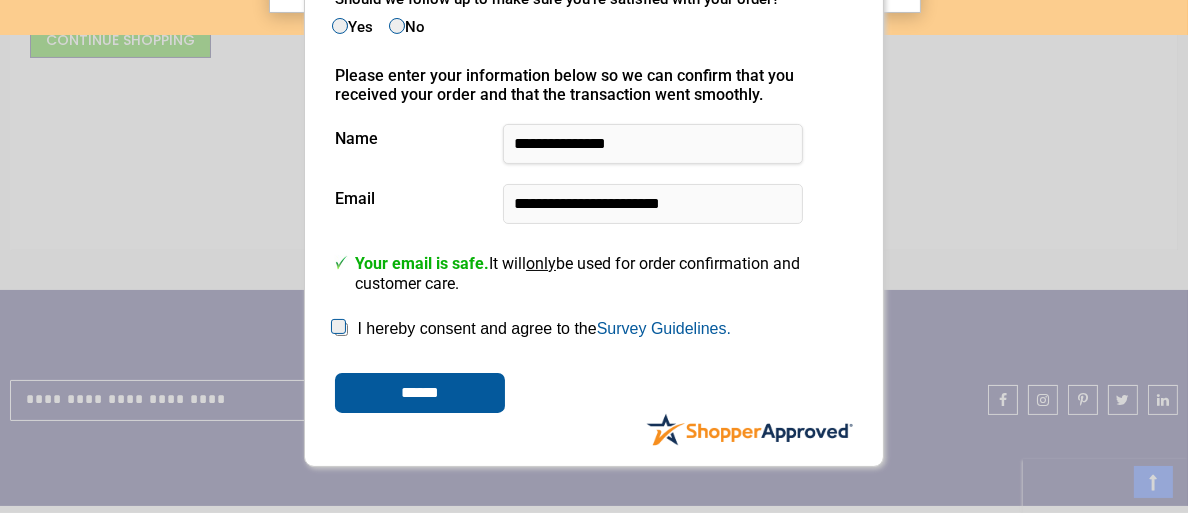 scroll, scrollTop: 500, scrollLeft: 0, axis: vertical 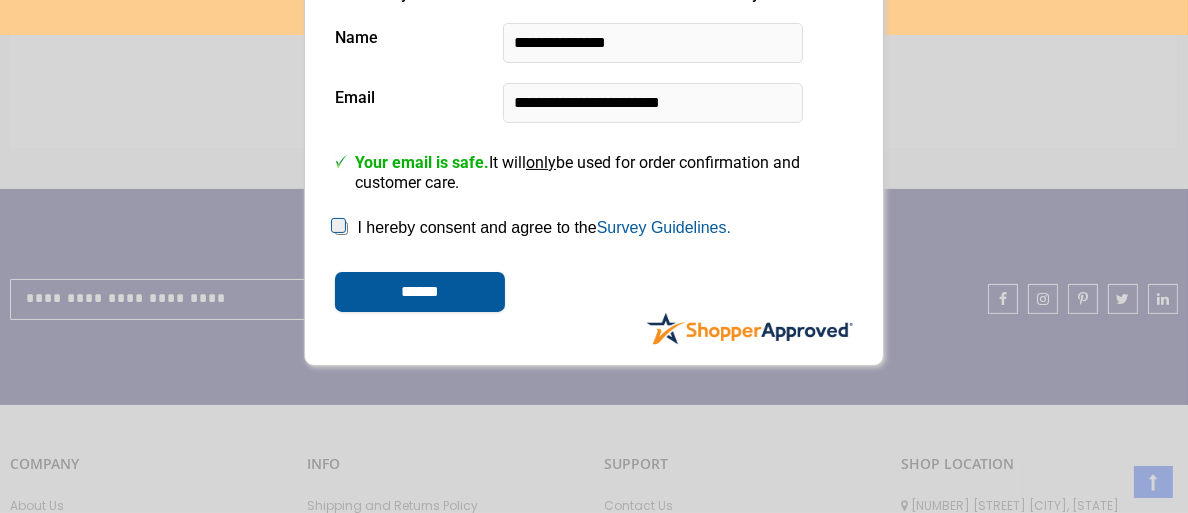 click on "******" at bounding box center [420, 292] 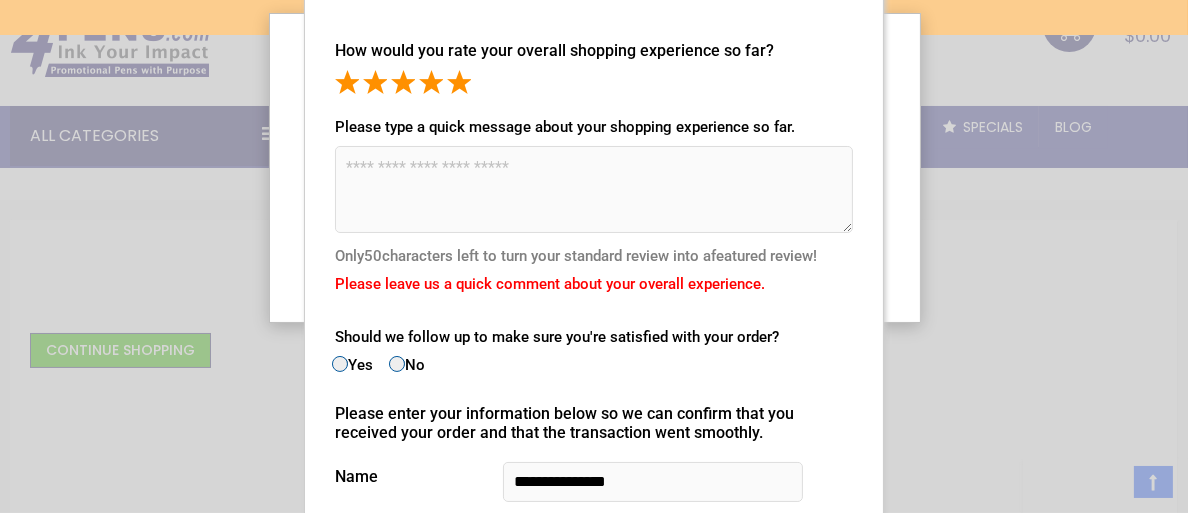 scroll, scrollTop: 83, scrollLeft: 0, axis: vertical 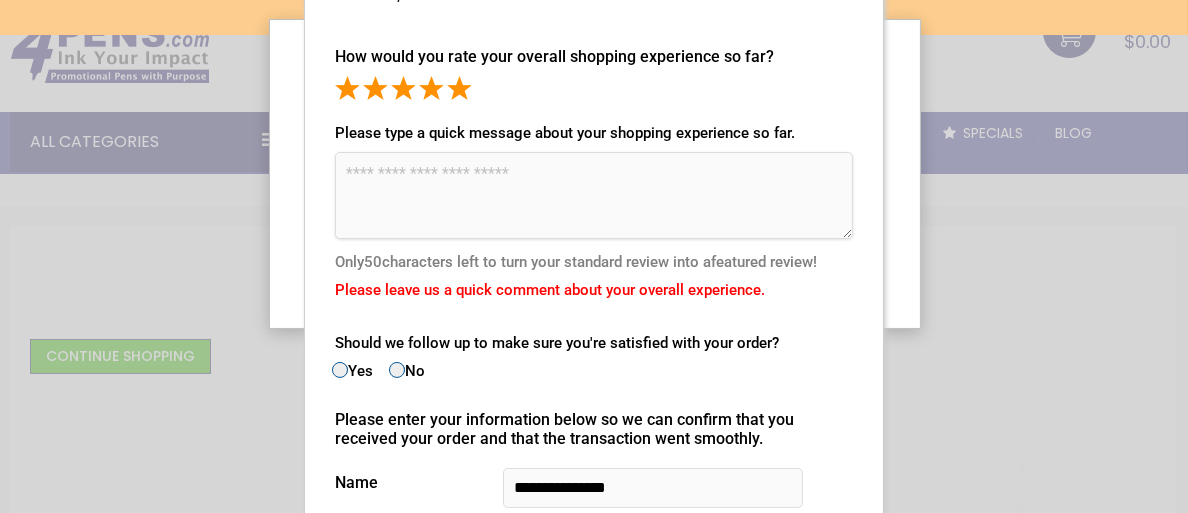 click at bounding box center (594, 195) 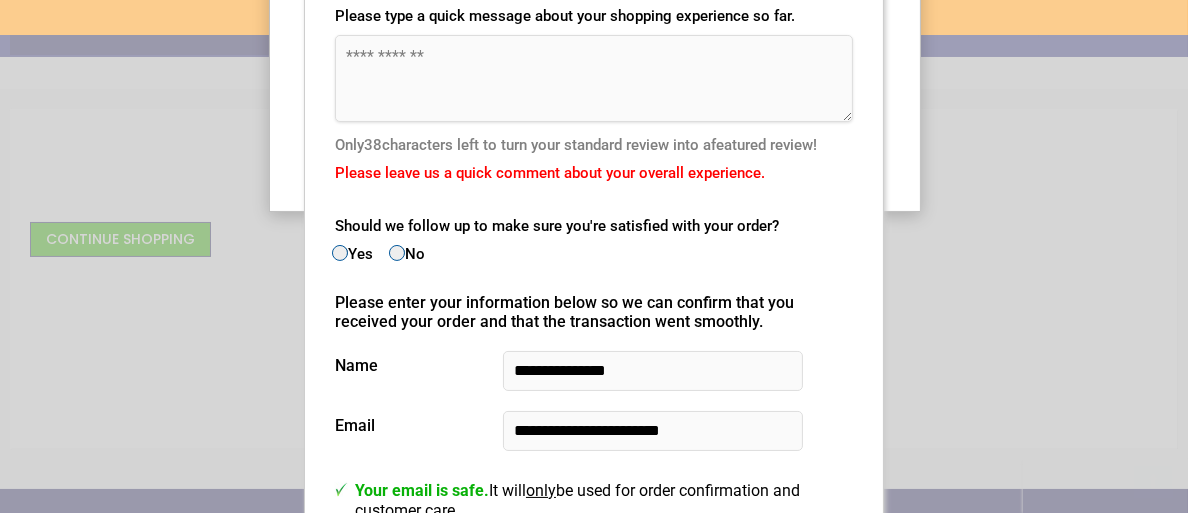 scroll, scrollTop: 483, scrollLeft: 0, axis: vertical 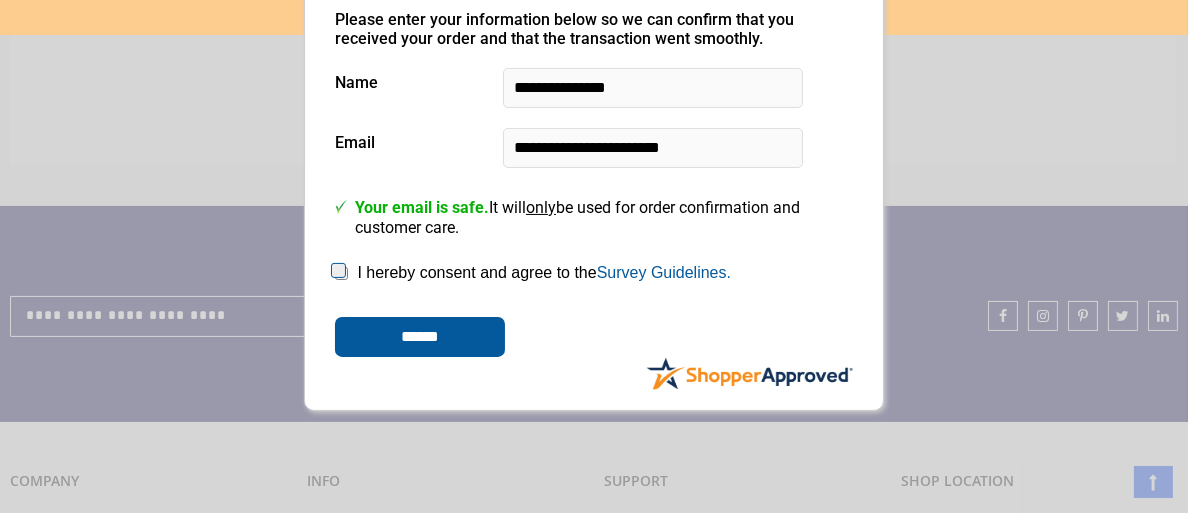 type on "**********" 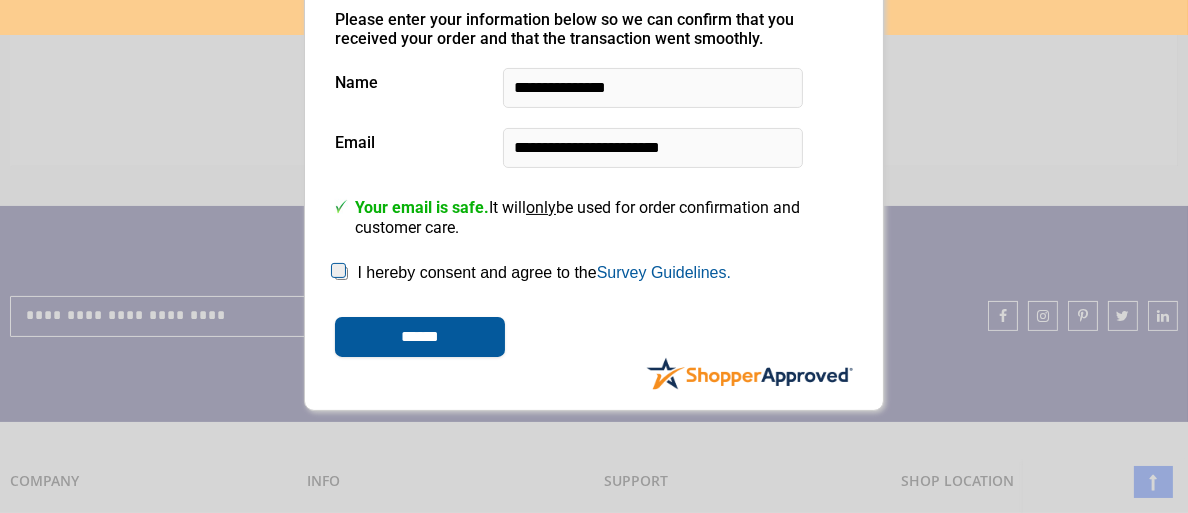 click on "******" at bounding box center (420, 337) 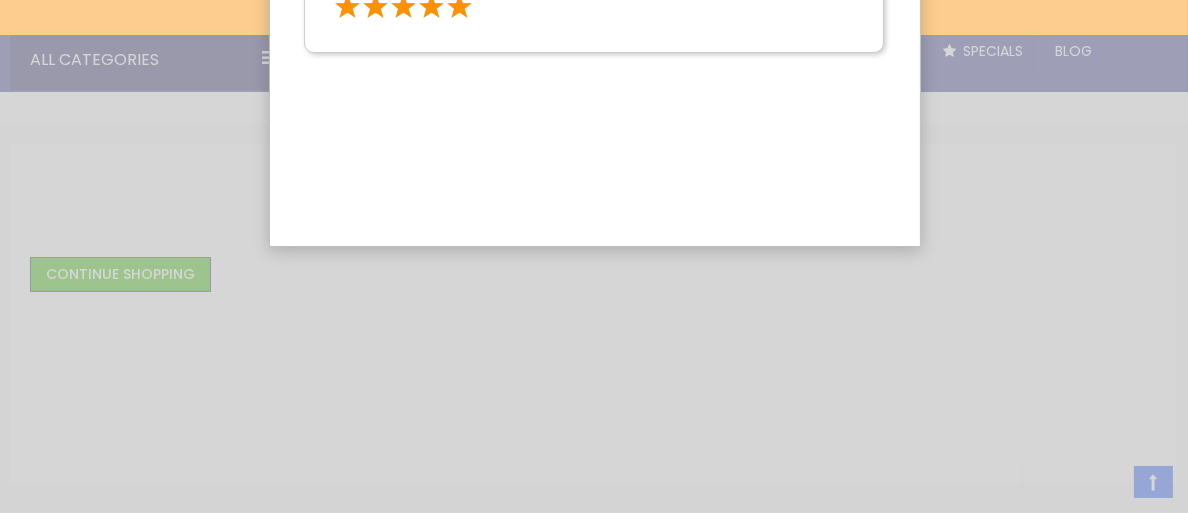 scroll, scrollTop: 0, scrollLeft: 0, axis: both 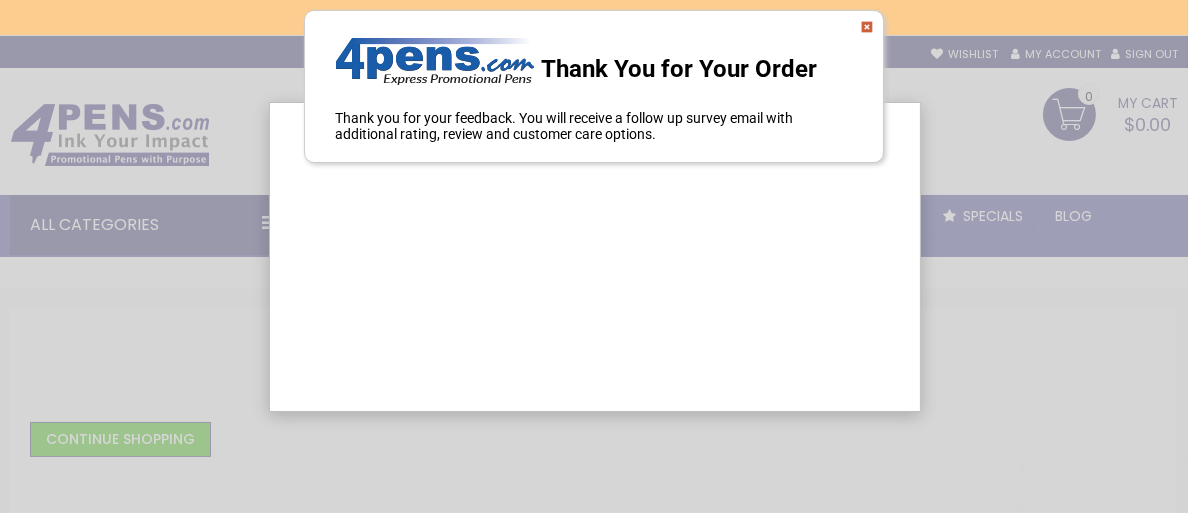 click at bounding box center [867, 27] 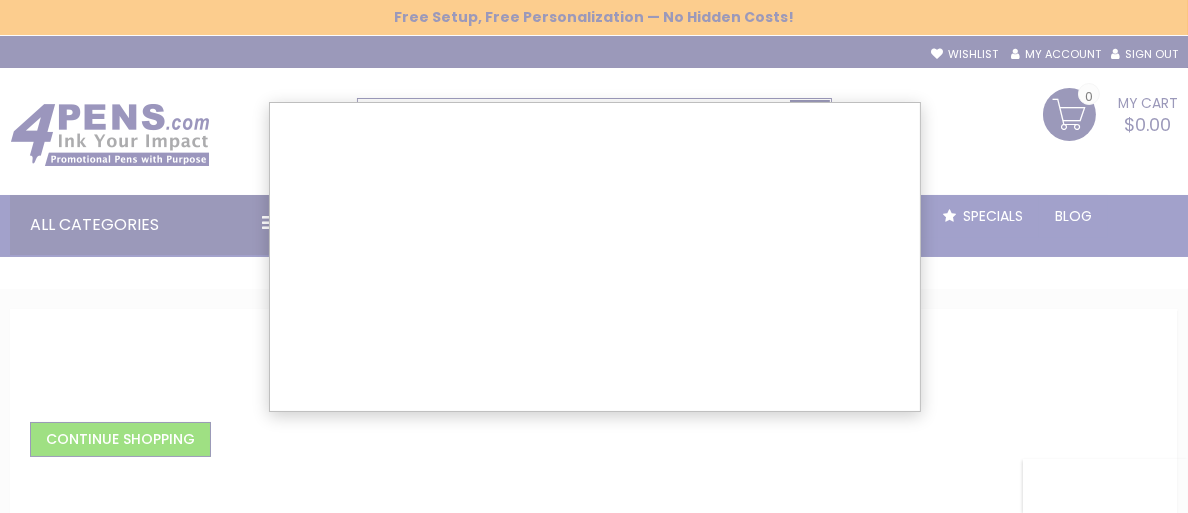 drag, startPoint x: 1017, startPoint y: 295, endPoint x: 1032, endPoint y: 328, distance: 36.249138 